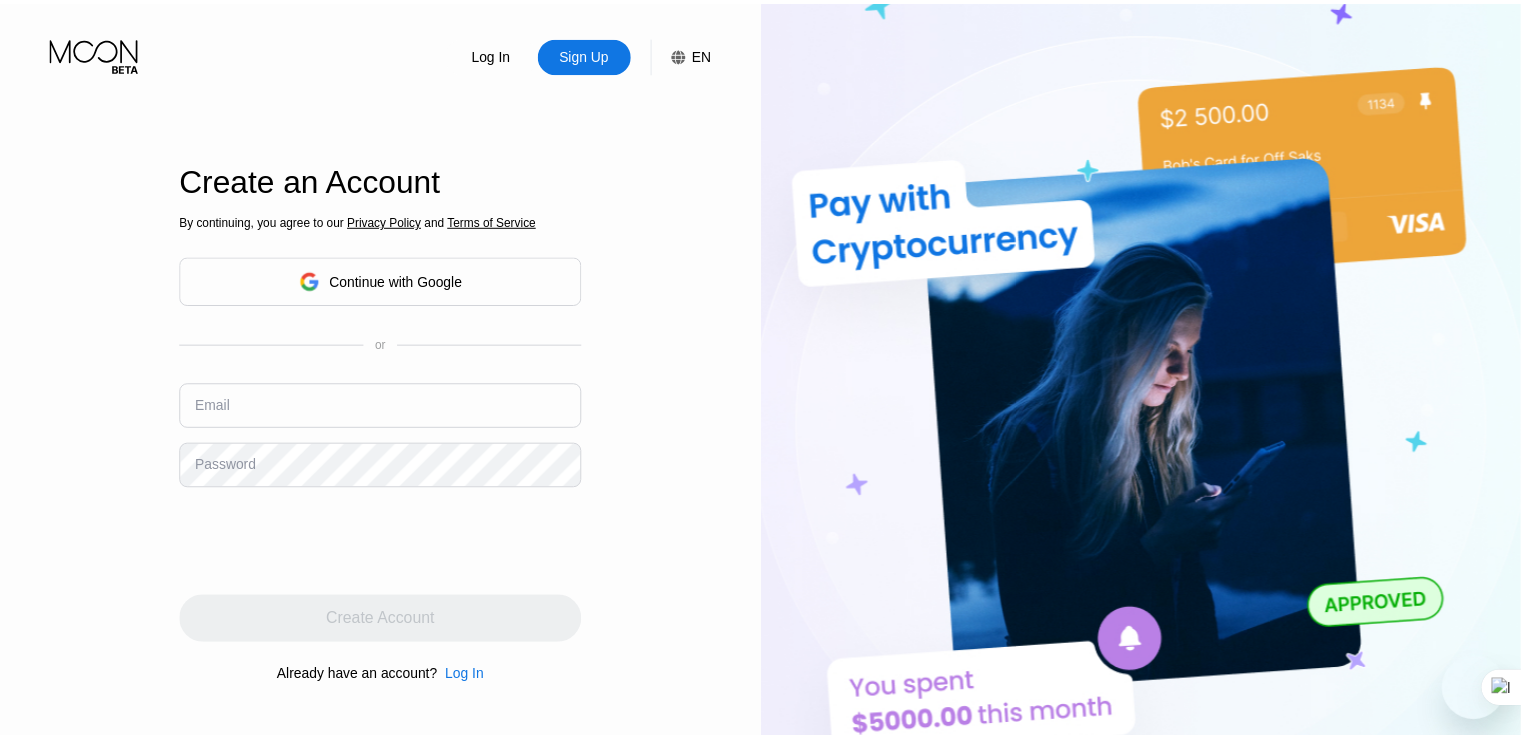 scroll, scrollTop: 0, scrollLeft: 0, axis: both 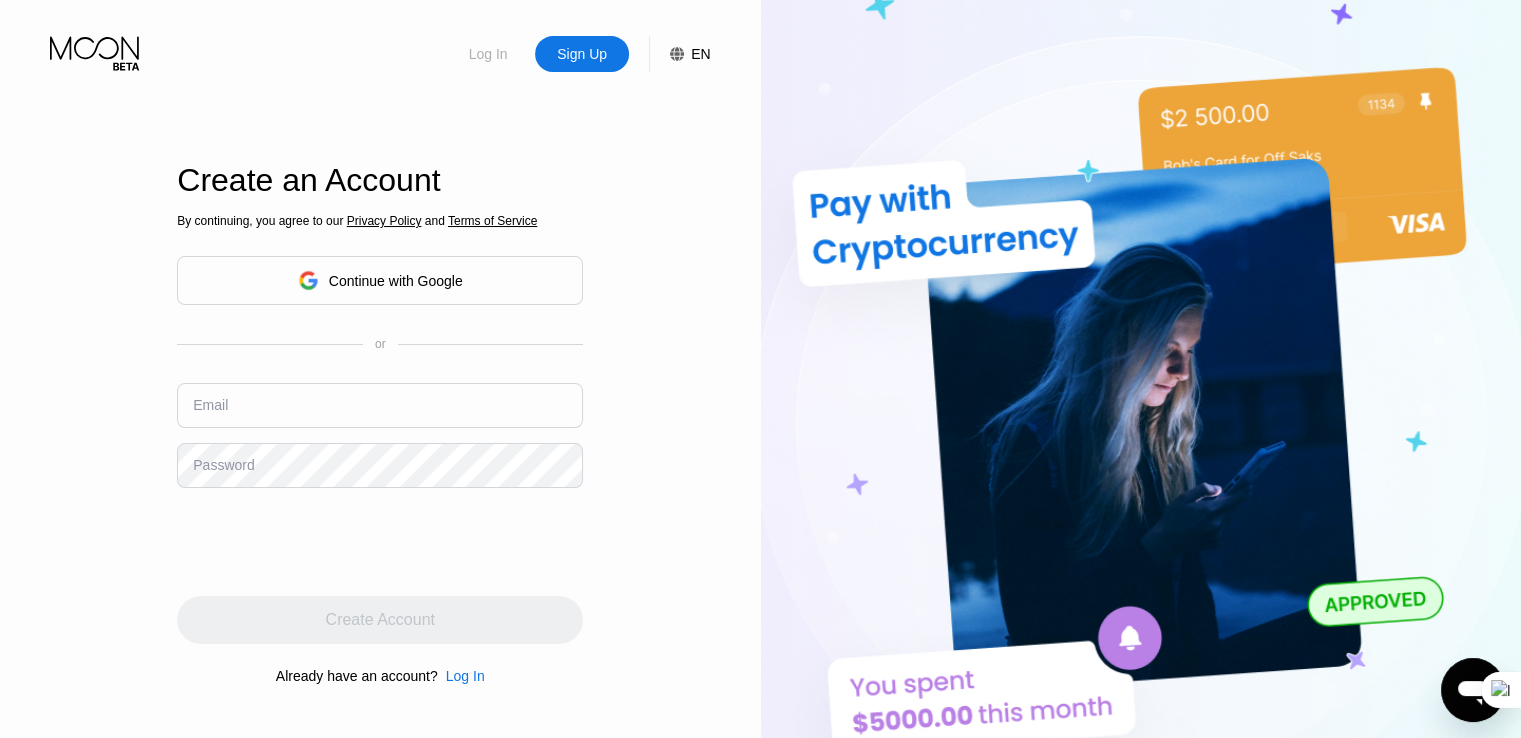 click on "Log In" at bounding box center (488, 54) 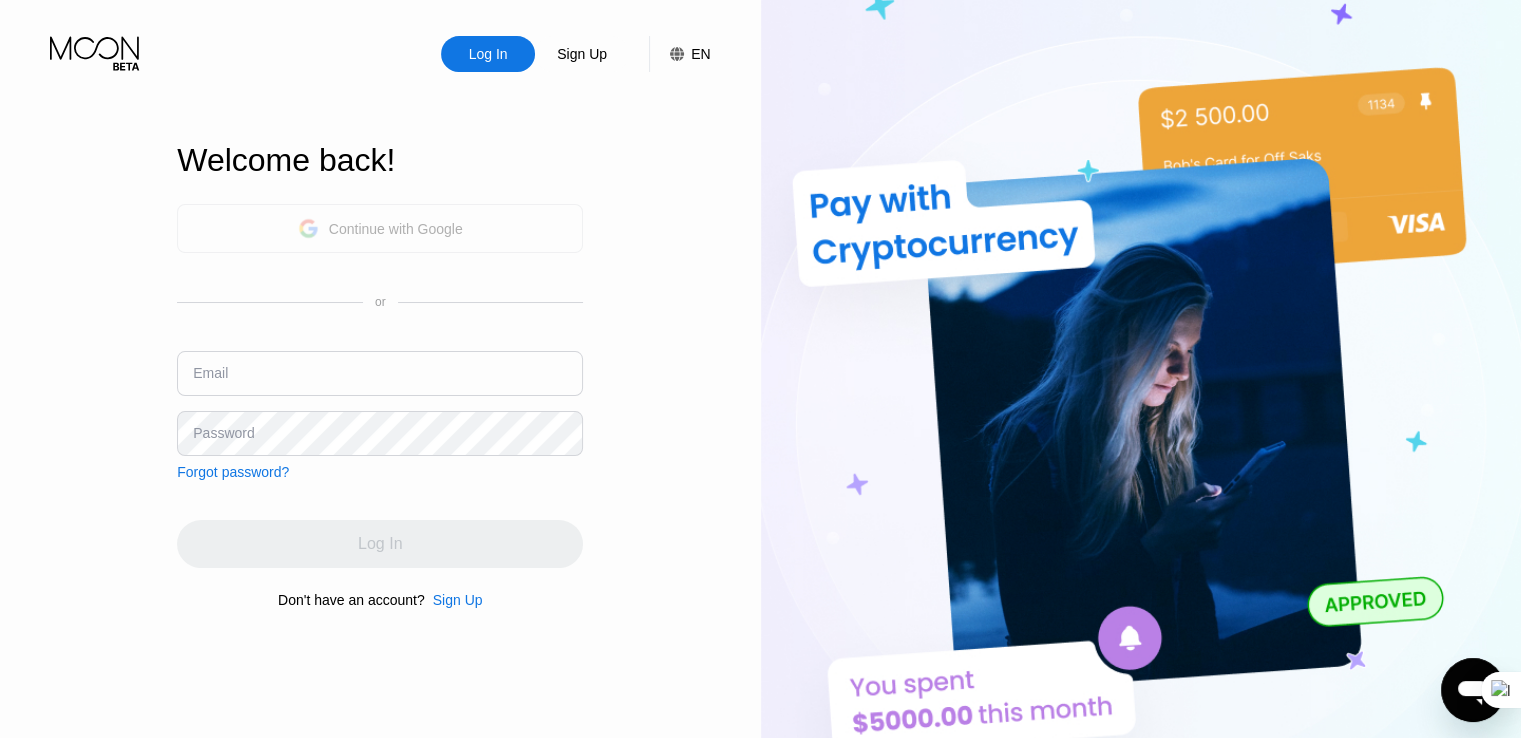click on "Continue with Google" at bounding box center [396, 229] 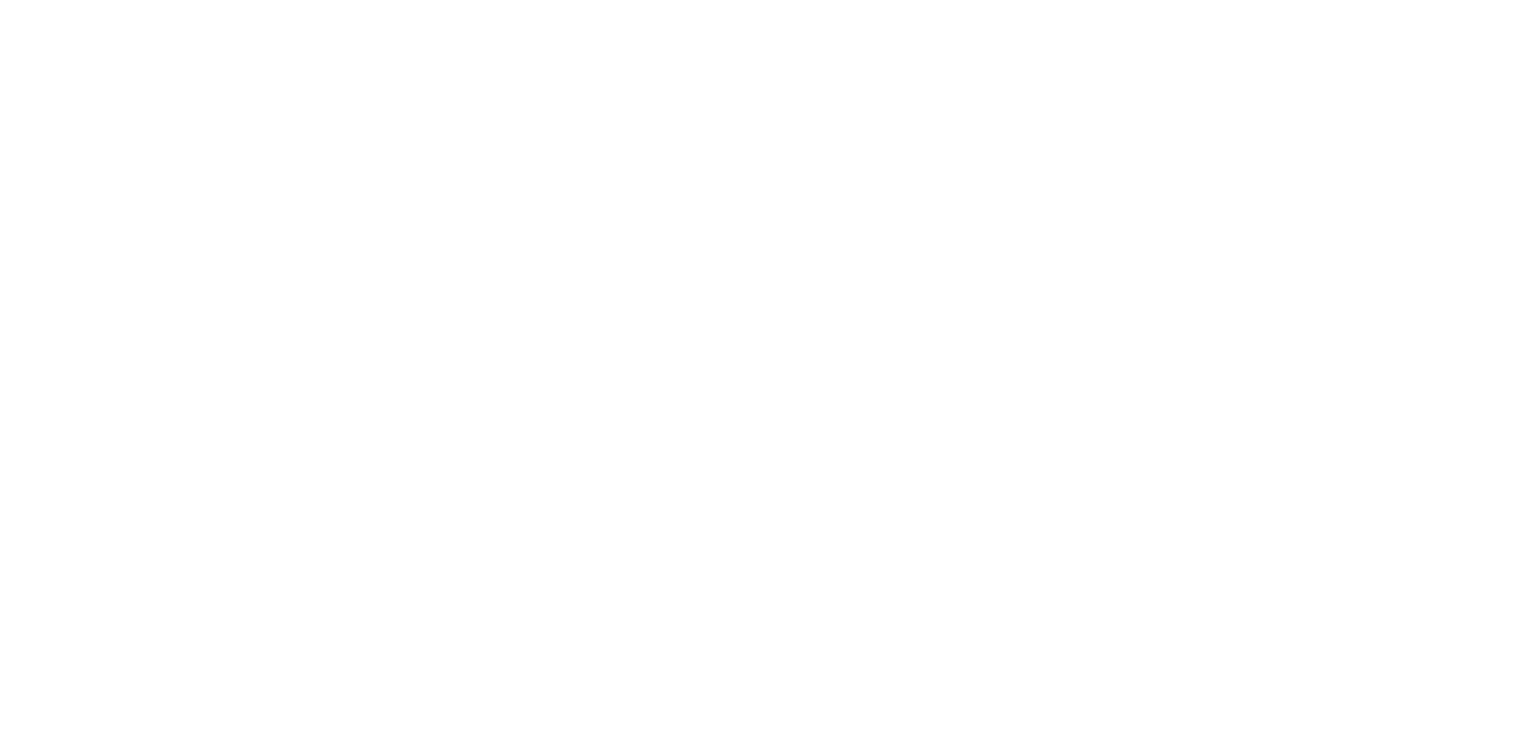 scroll, scrollTop: 0, scrollLeft: 0, axis: both 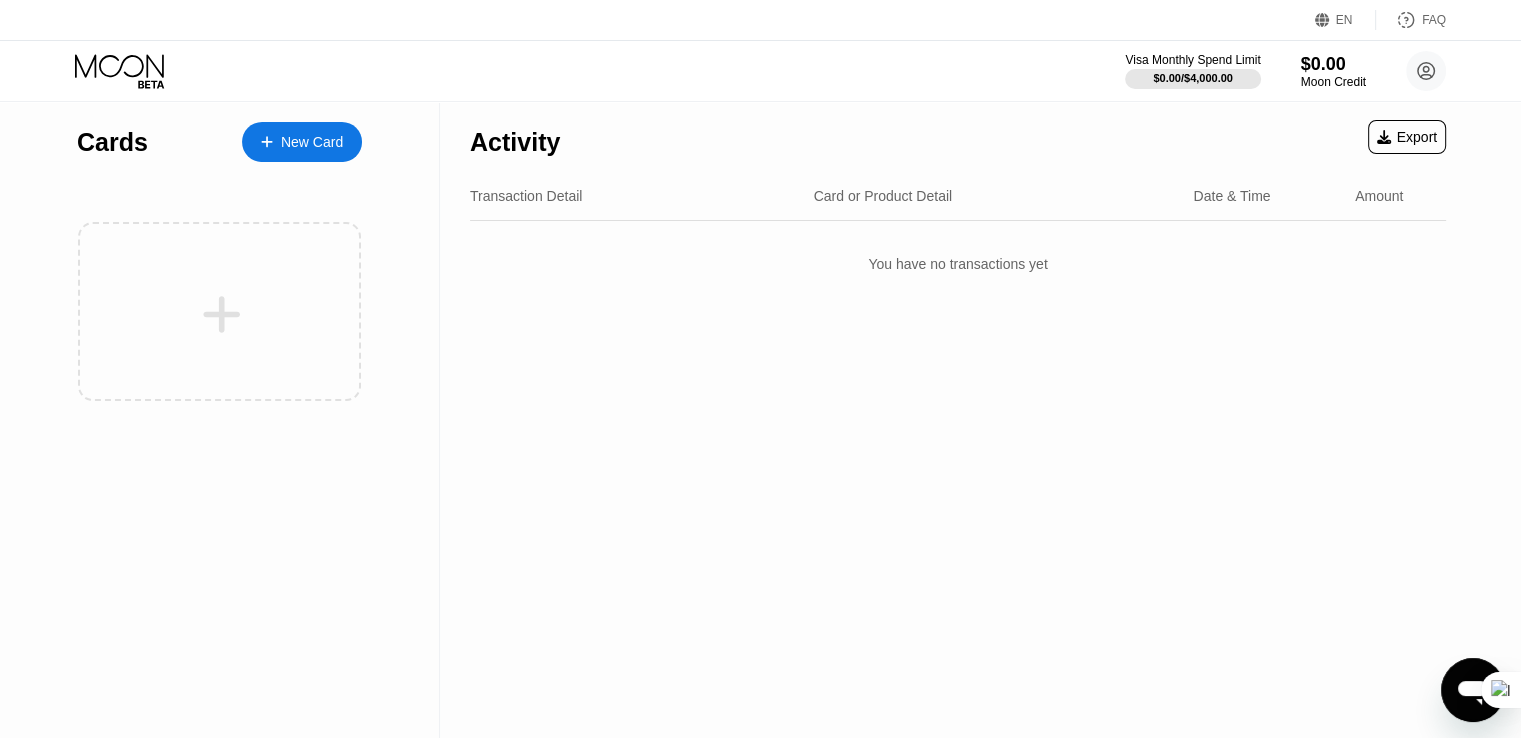 click on "Activity Export Transaction Detail Card or Product Detail Date & Time Amount You have no transactions yet" at bounding box center [958, 420] 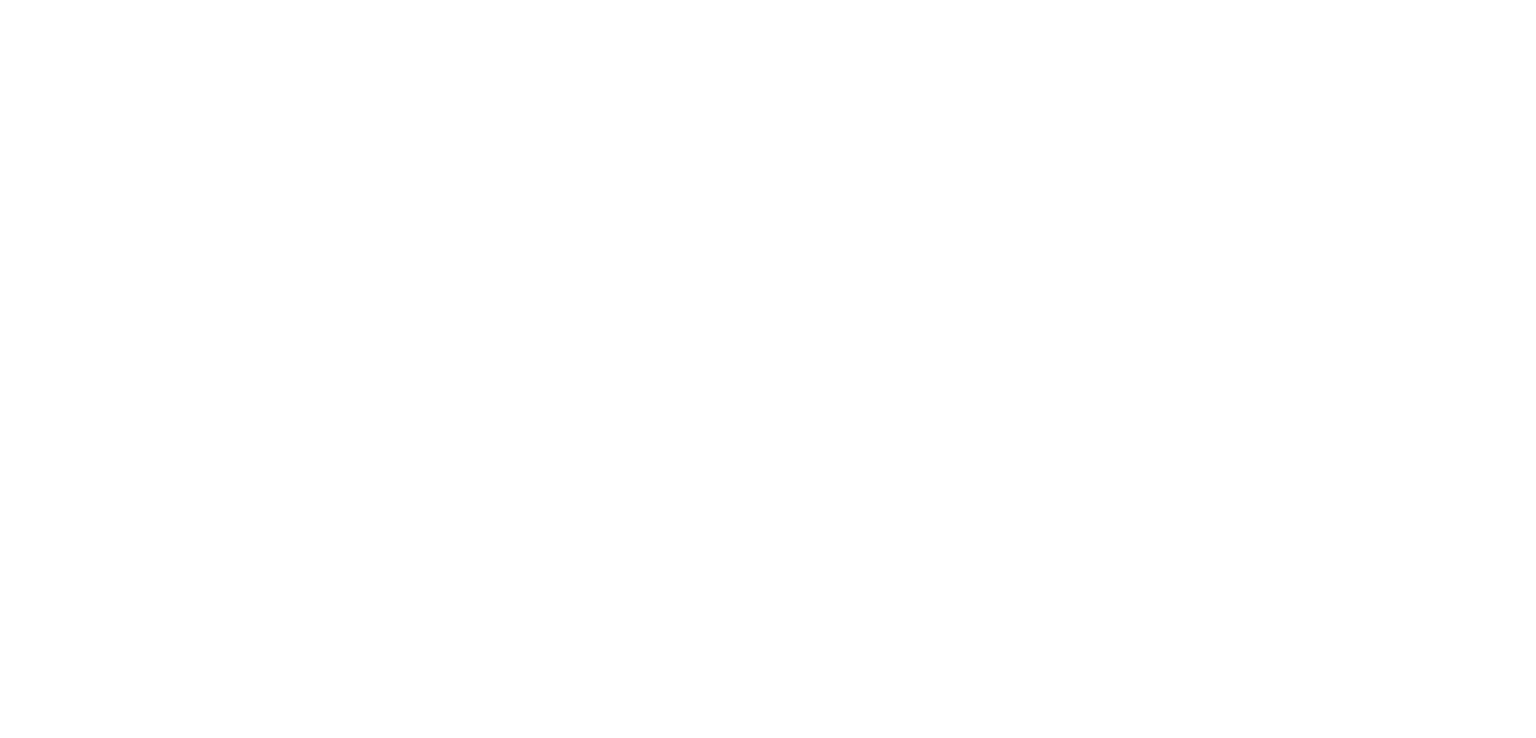 scroll, scrollTop: 0, scrollLeft: 0, axis: both 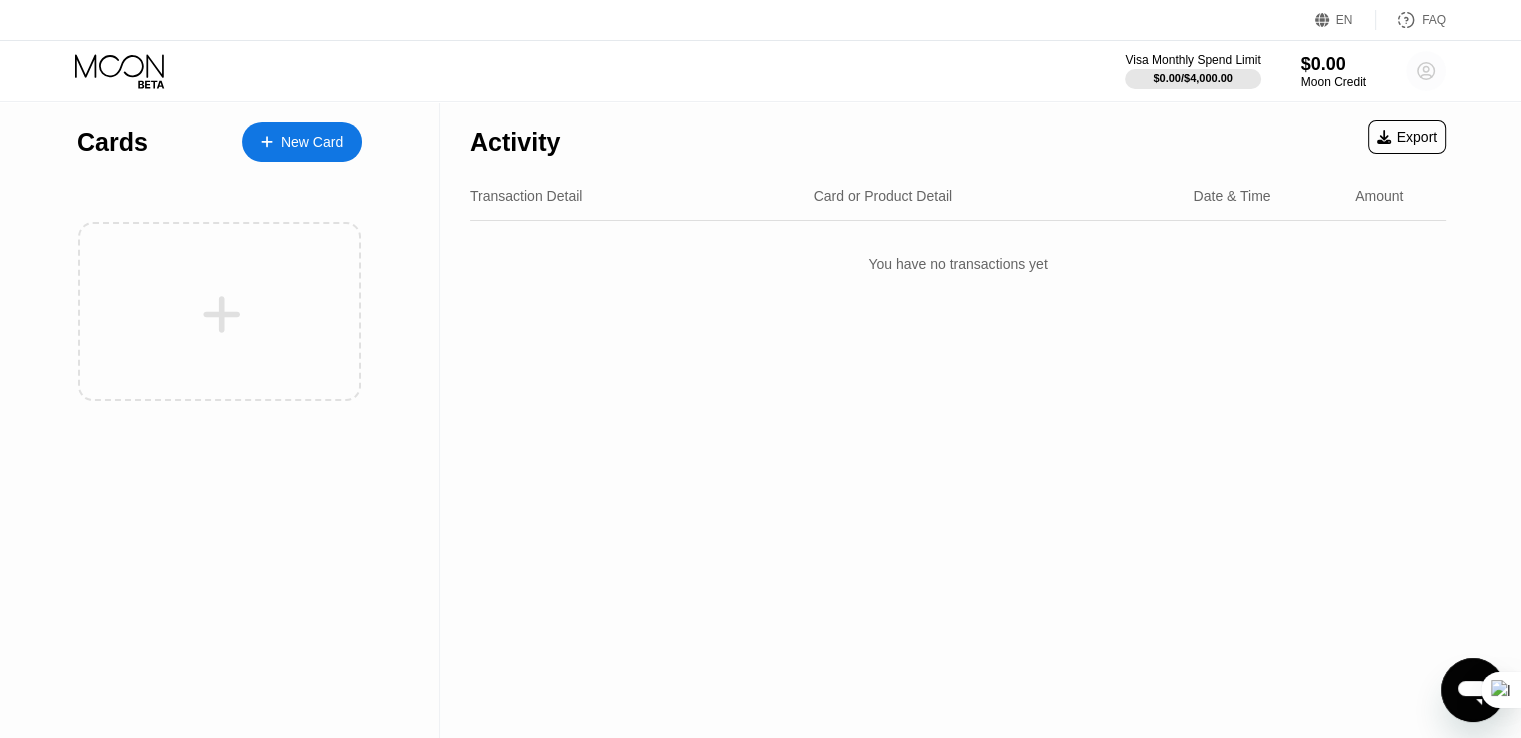 click 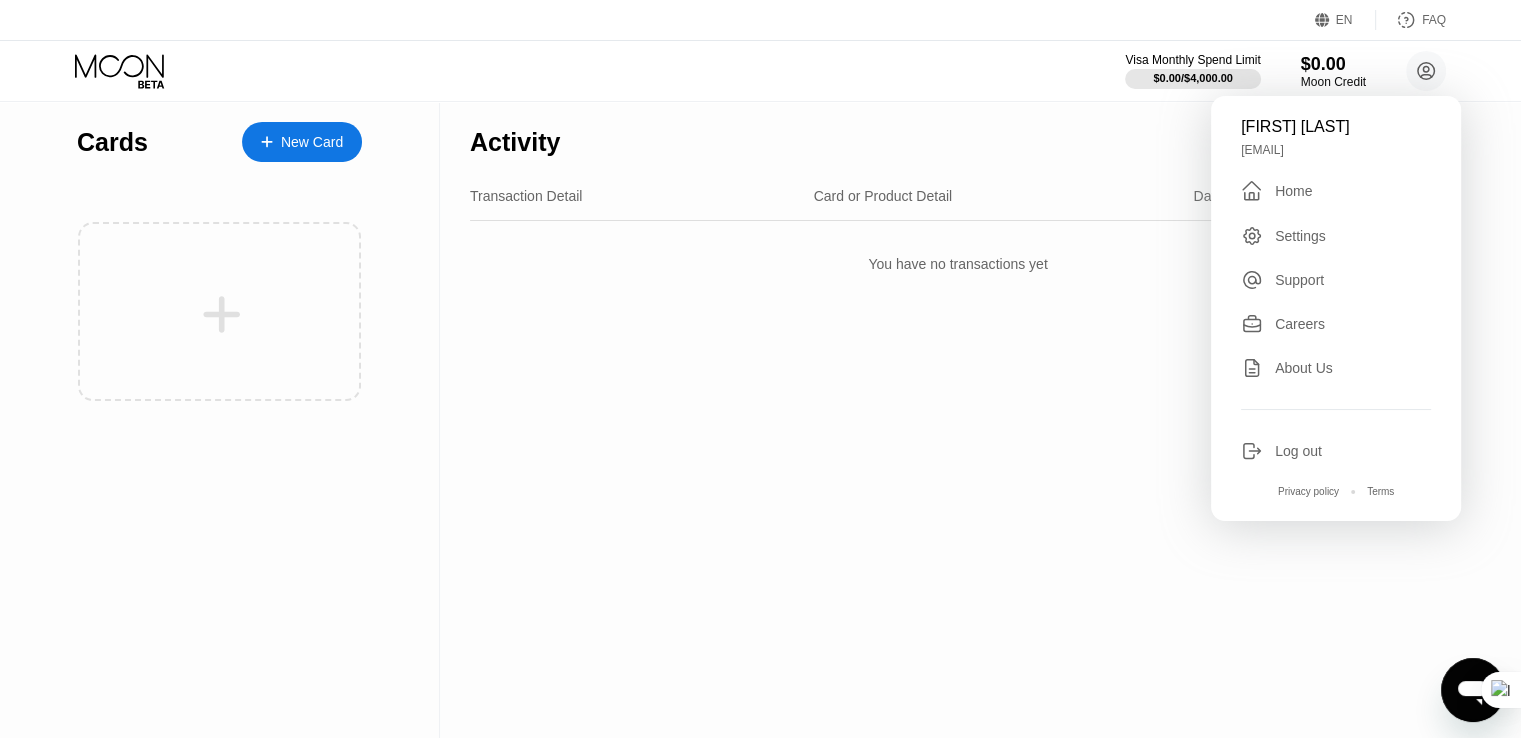 click on "Log out" at bounding box center (1298, 451) 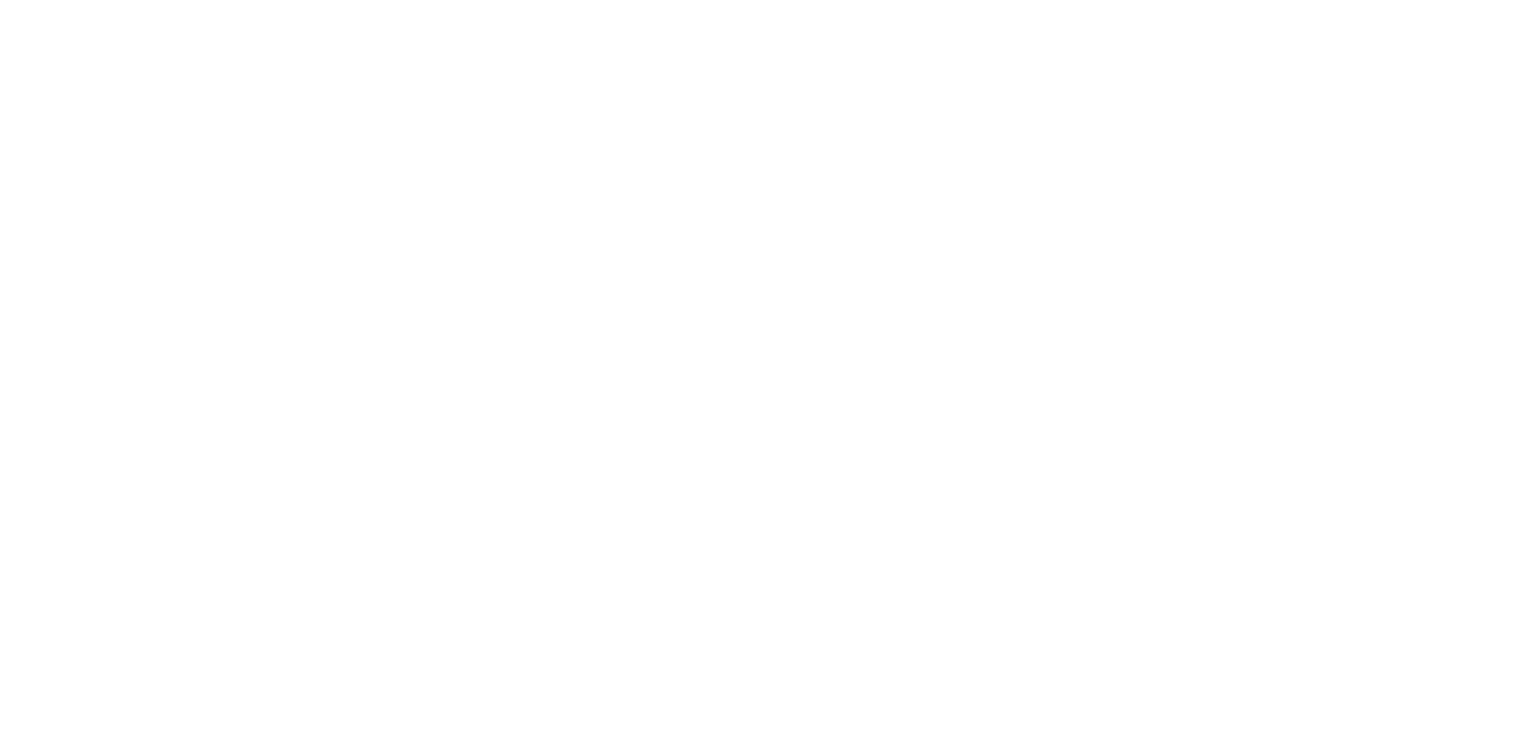 scroll, scrollTop: 0, scrollLeft: 0, axis: both 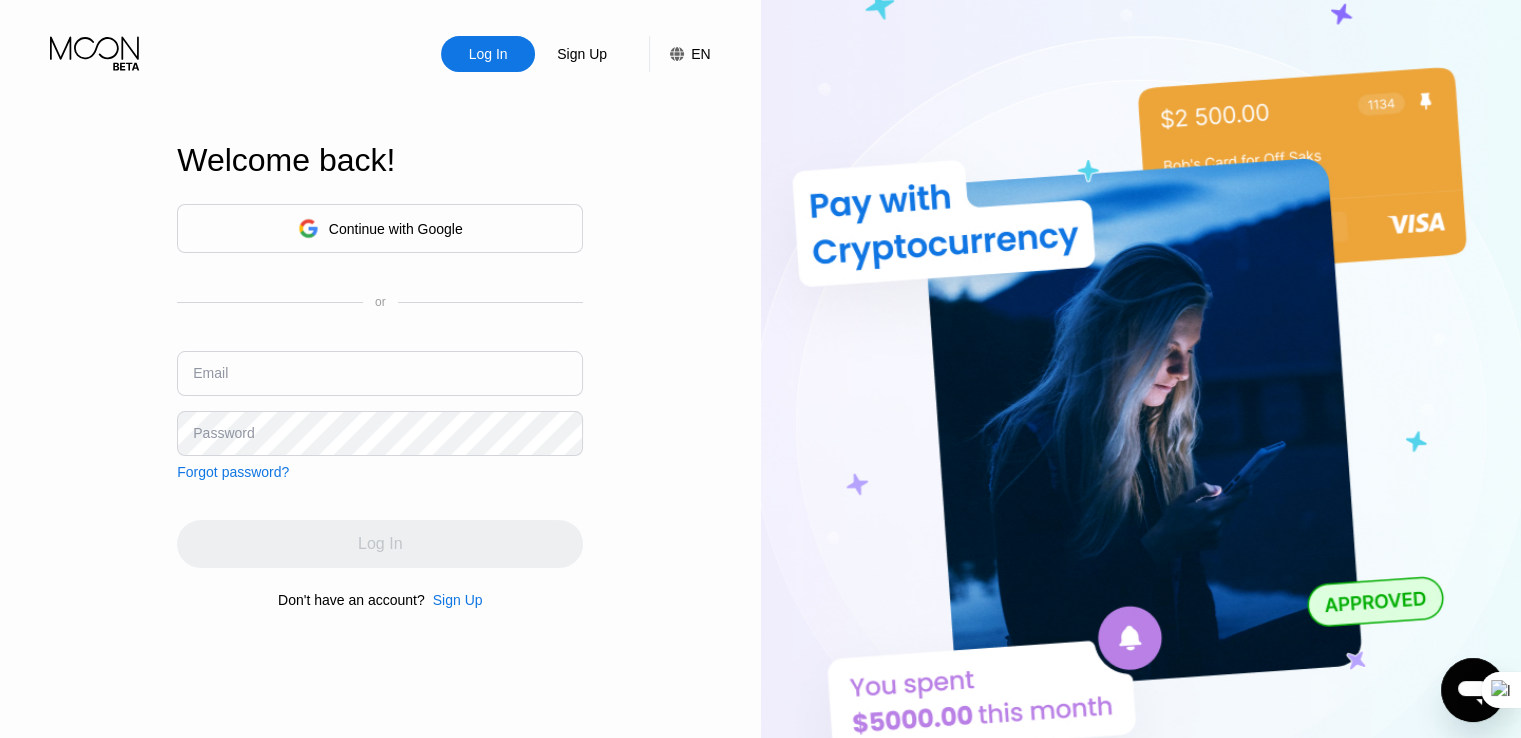 click on "Continue with Google" at bounding box center (380, 228) 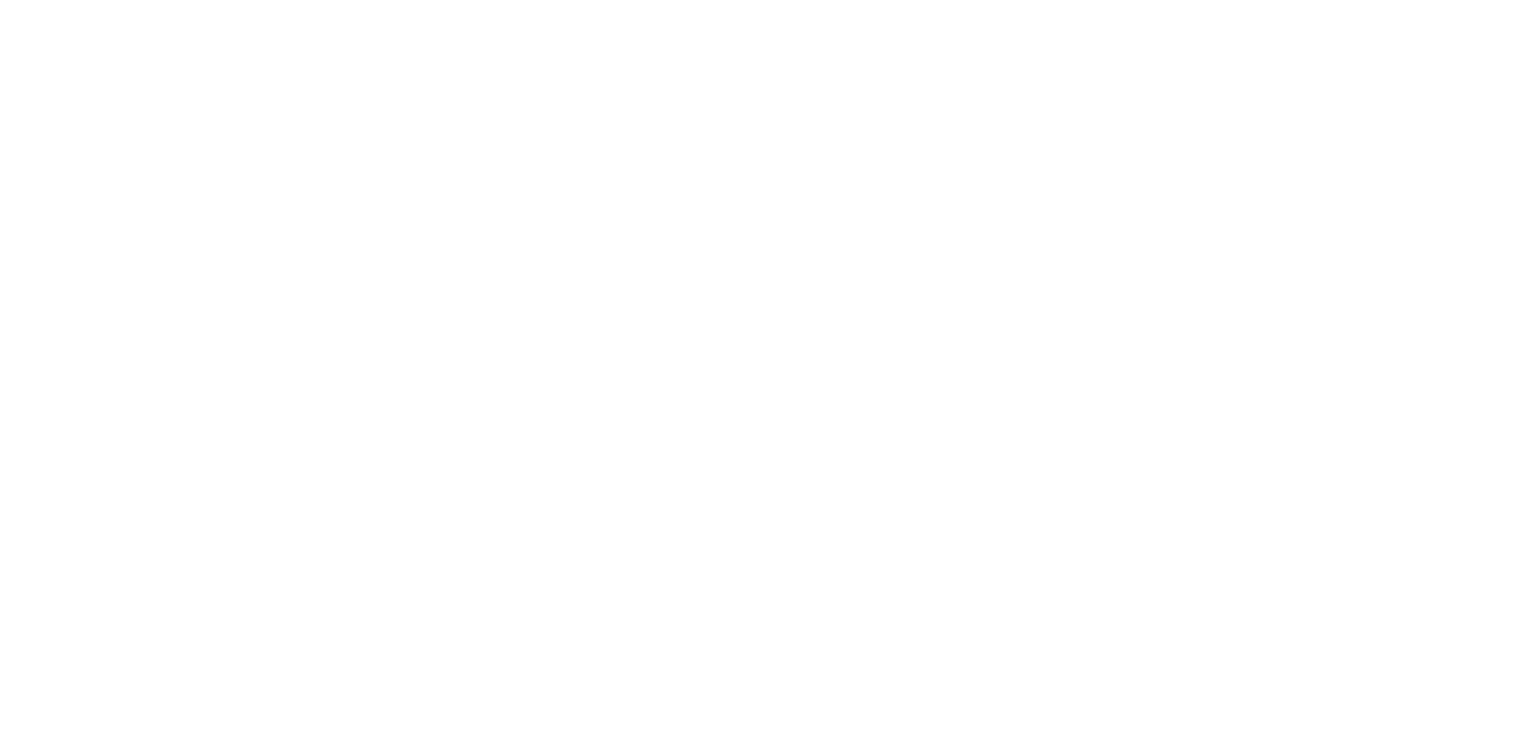 scroll, scrollTop: 0, scrollLeft: 0, axis: both 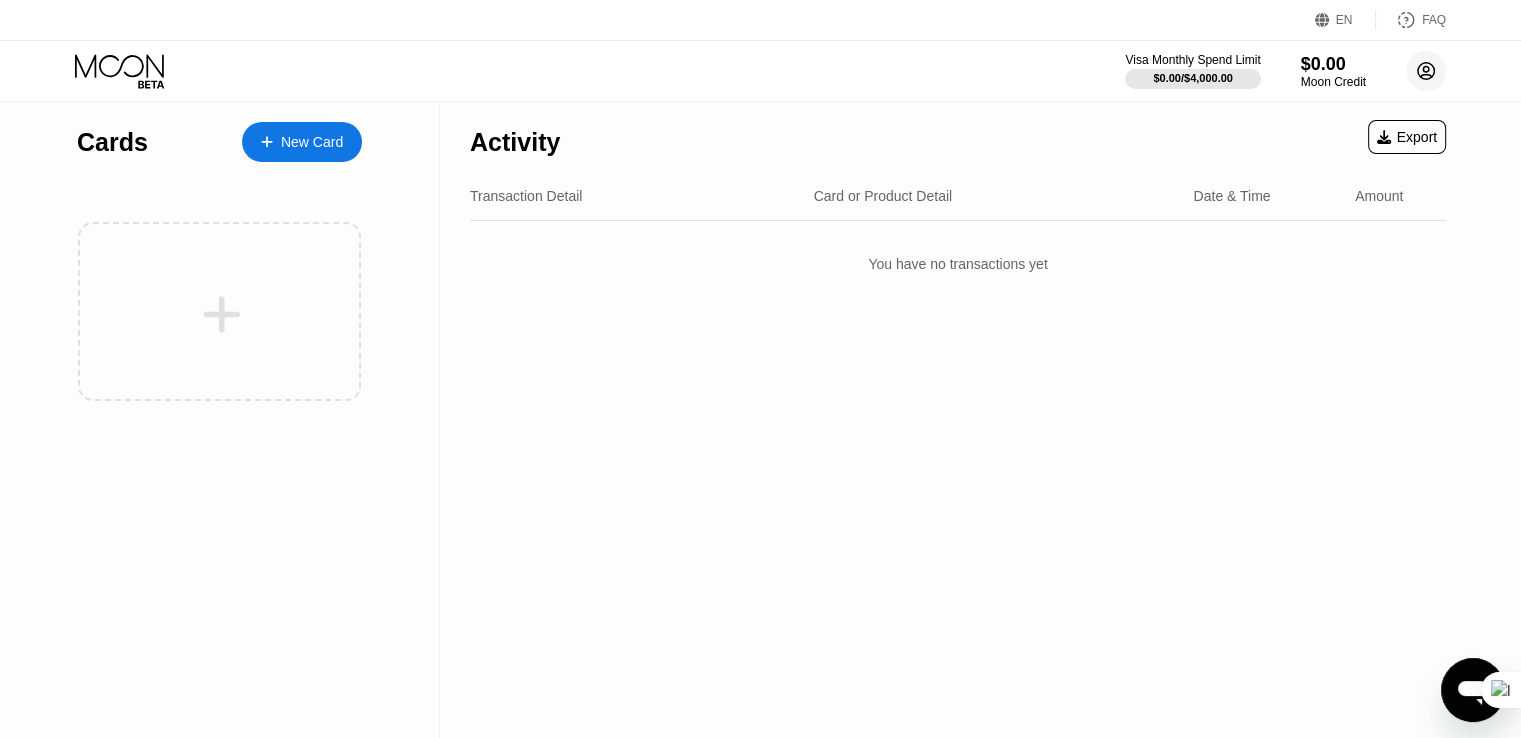 click 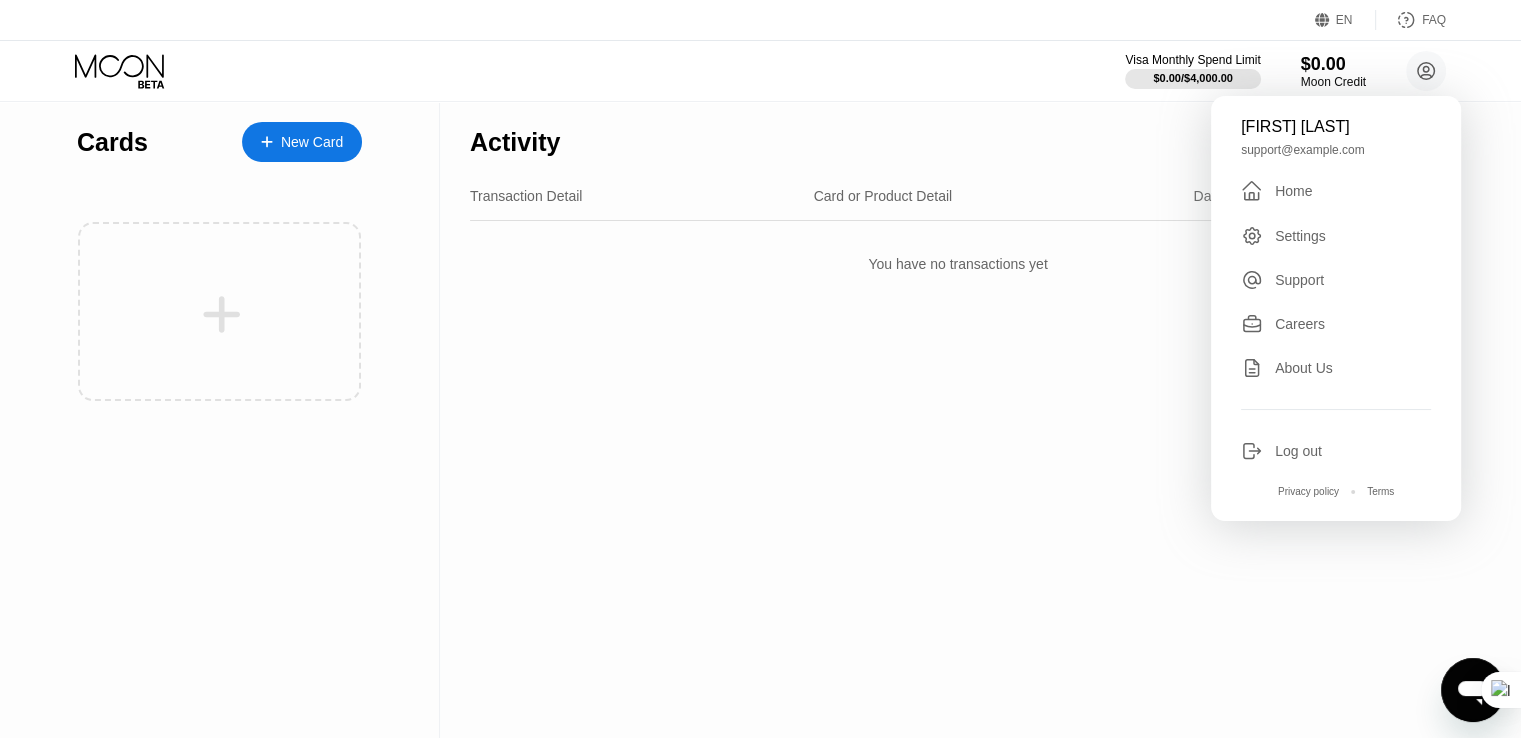 click on "Log out" at bounding box center (1298, 451) 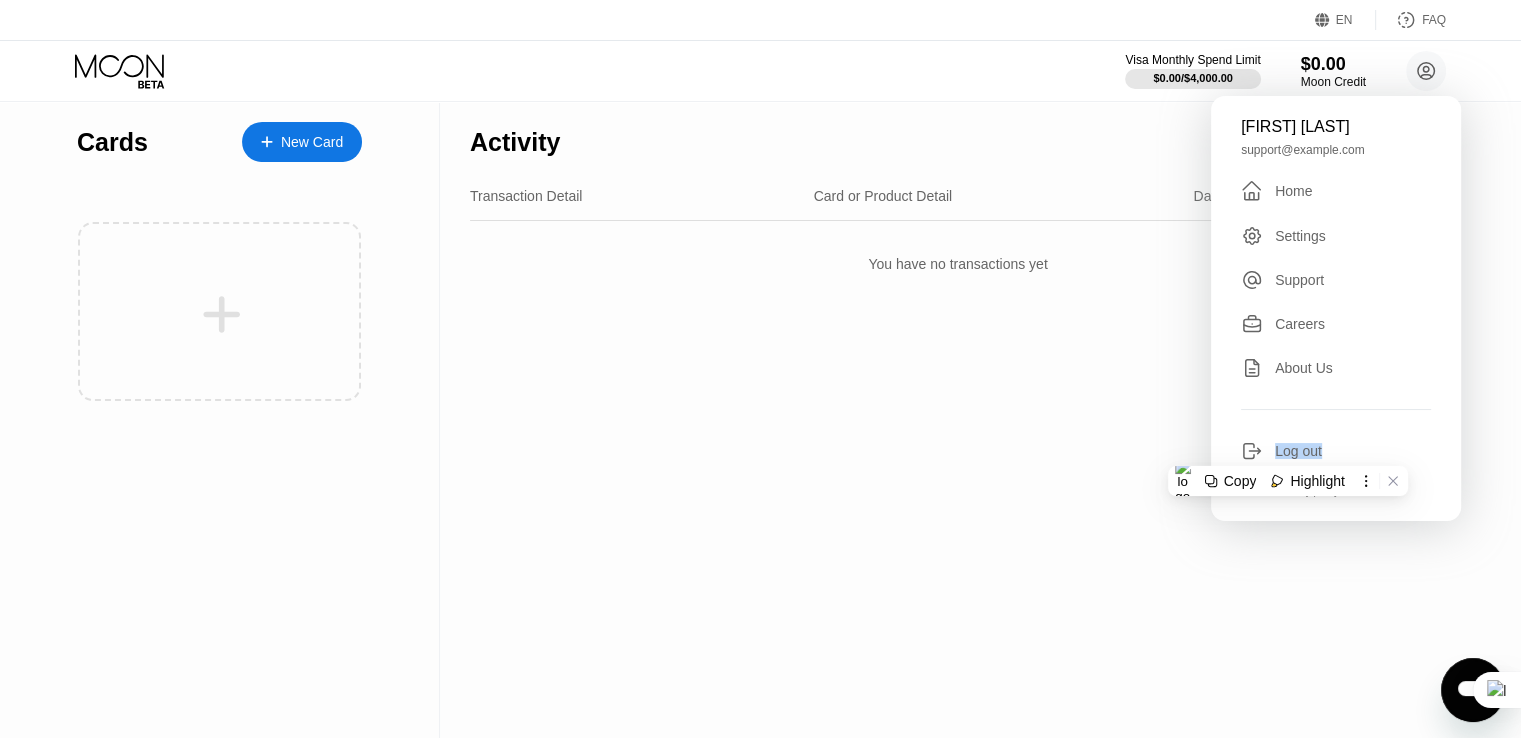 click on "Log out" at bounding box center (1298, 451) 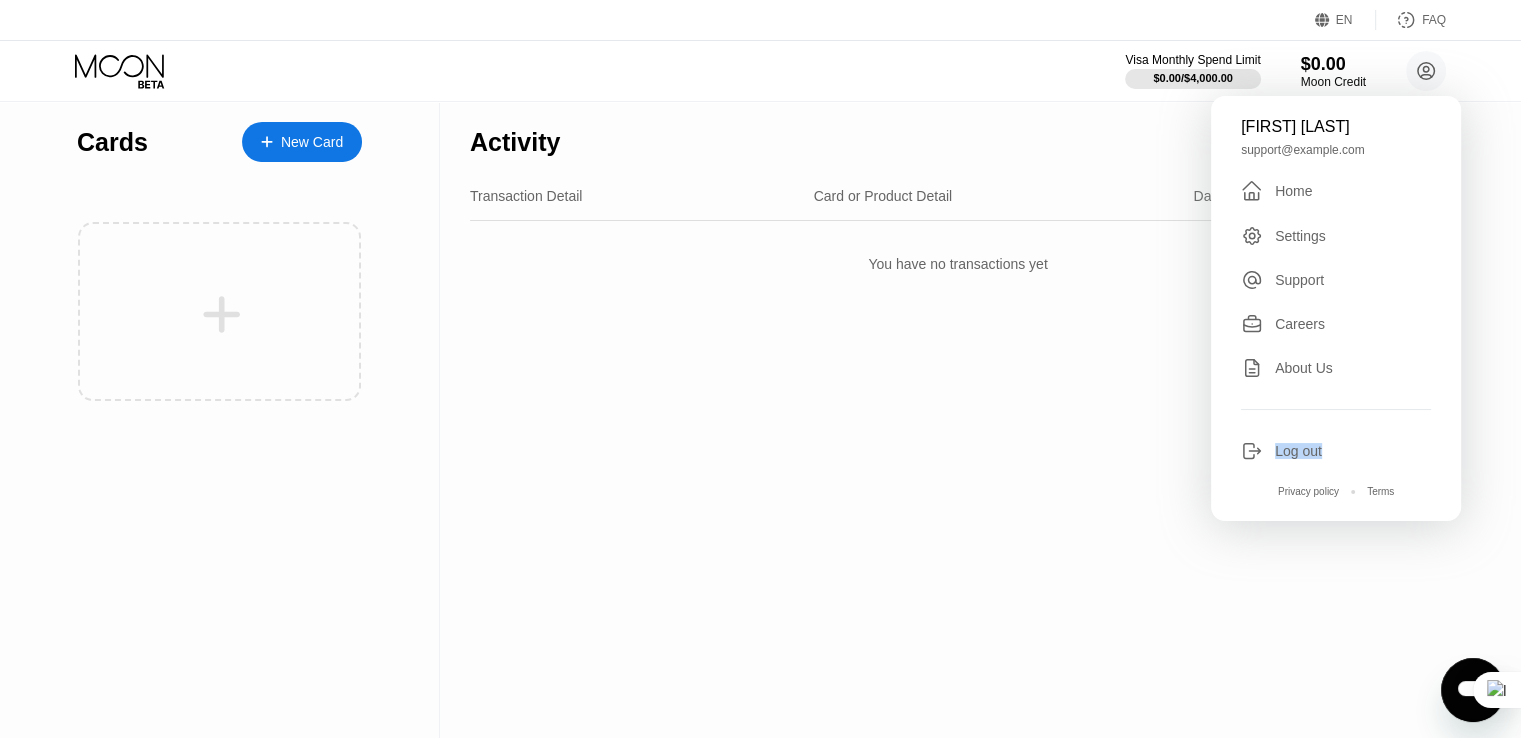 click on "Log out" at bounding box center [1298, 451] 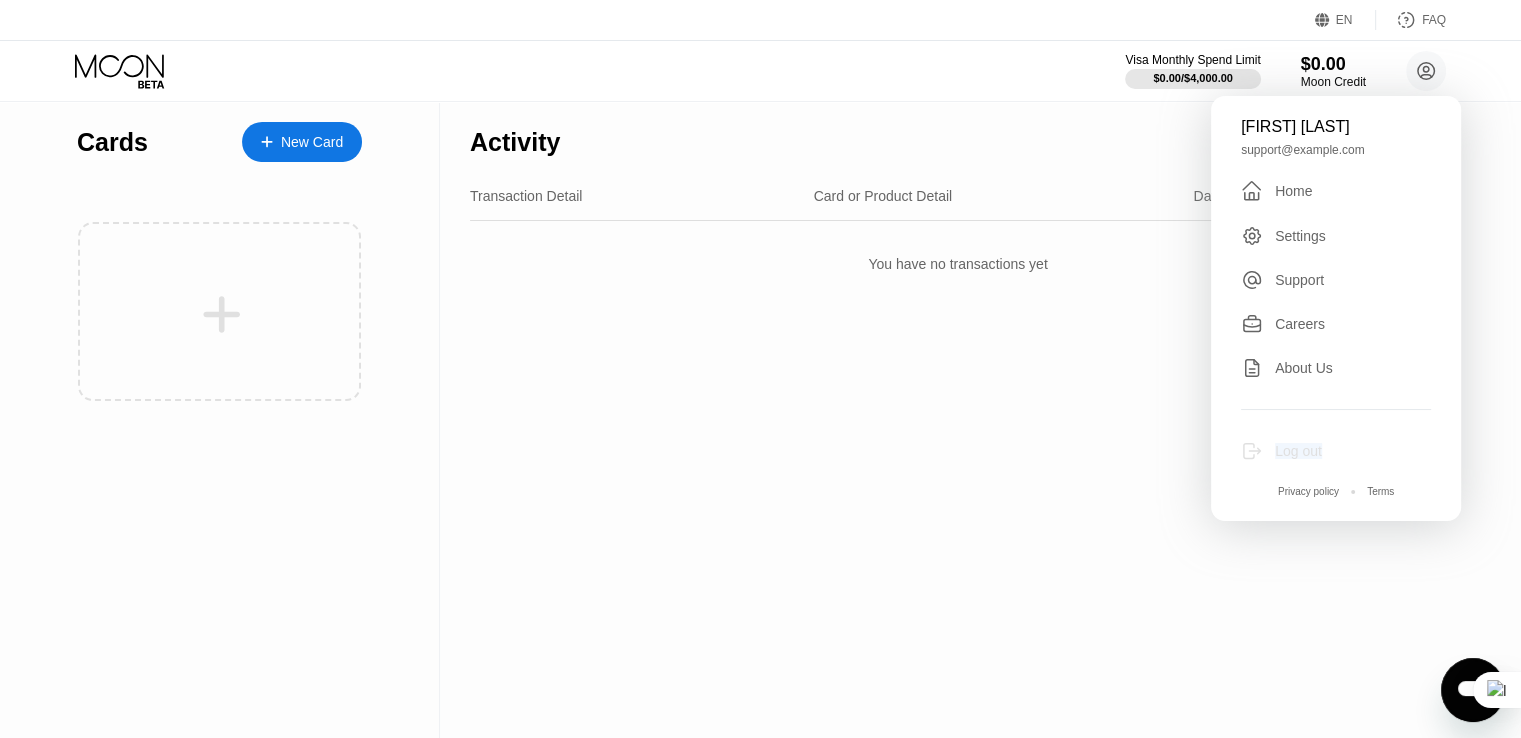 click on "Log out" at bounding box center (1298, 451) 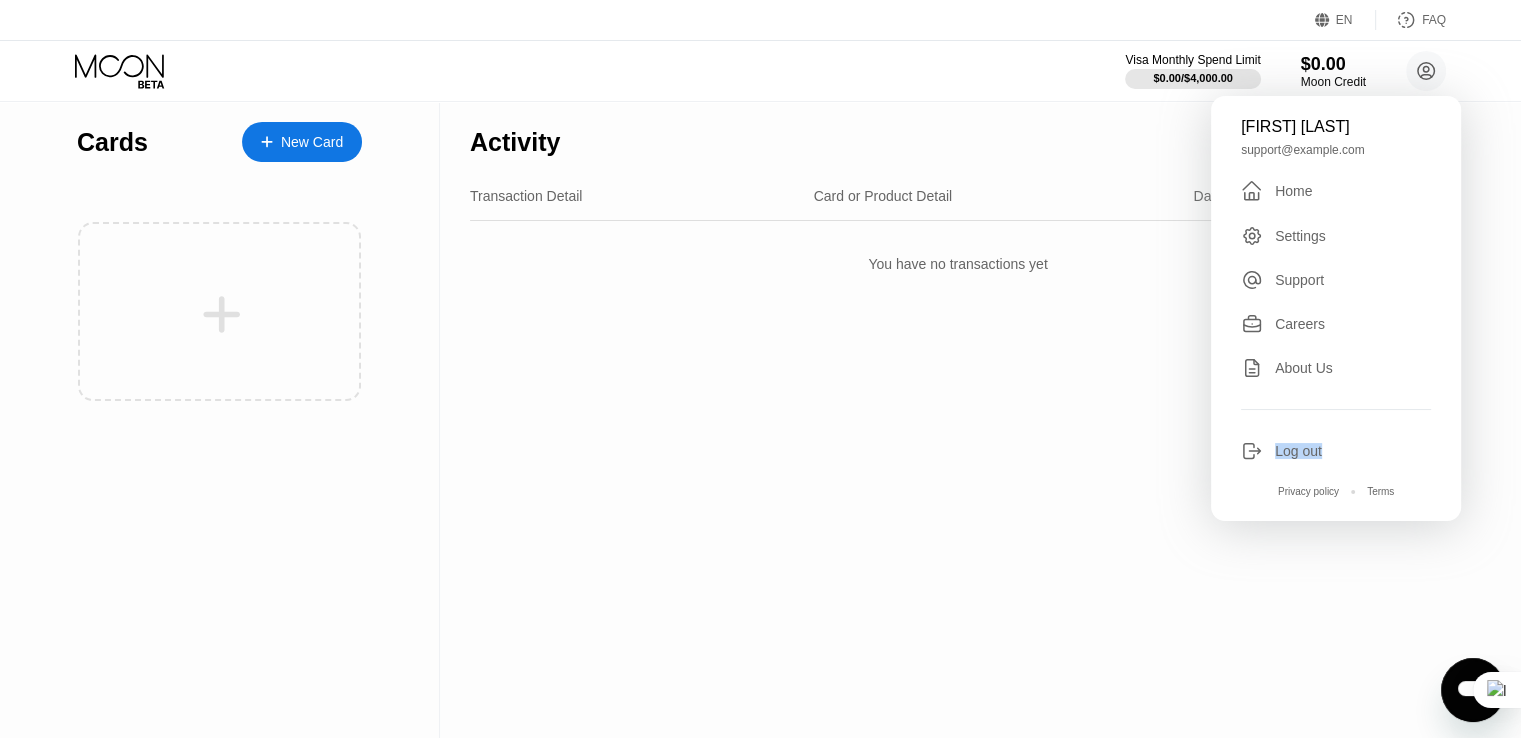 click on "Log out" at bounding box center (1298, 451) 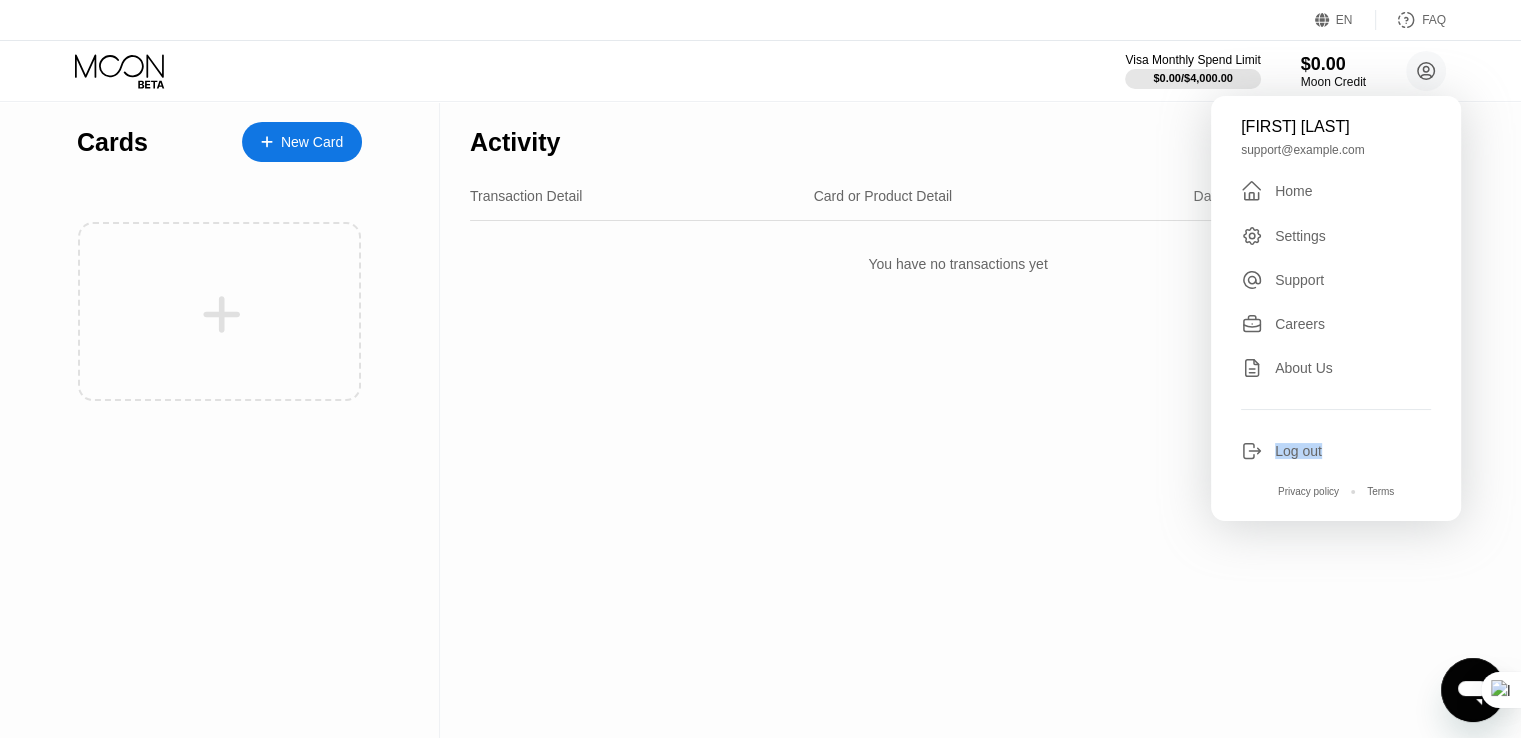 click on "Log out" at bounding box center (1298, 451) 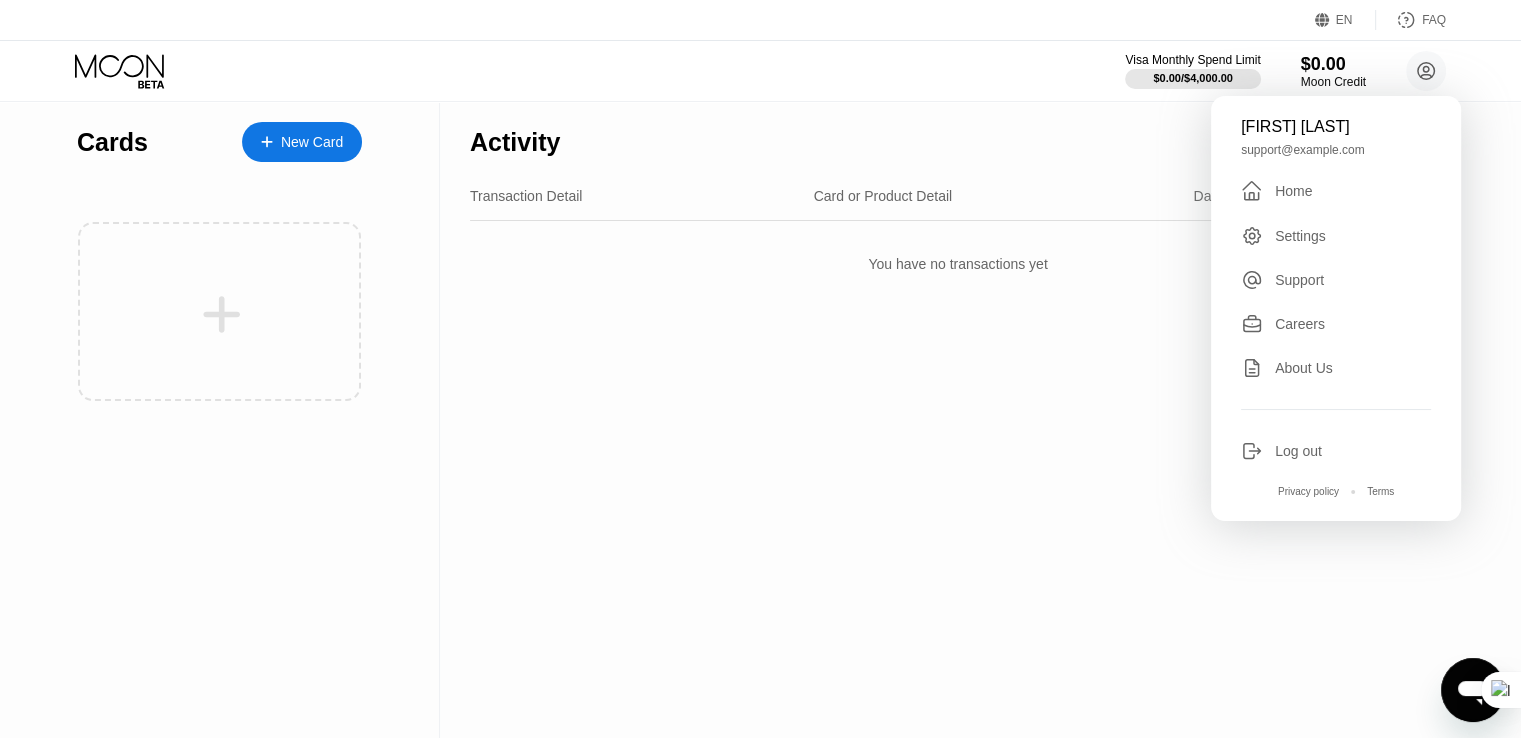 click on "EN Language Select an item Save FAQ" at bounding box center [760, 20] 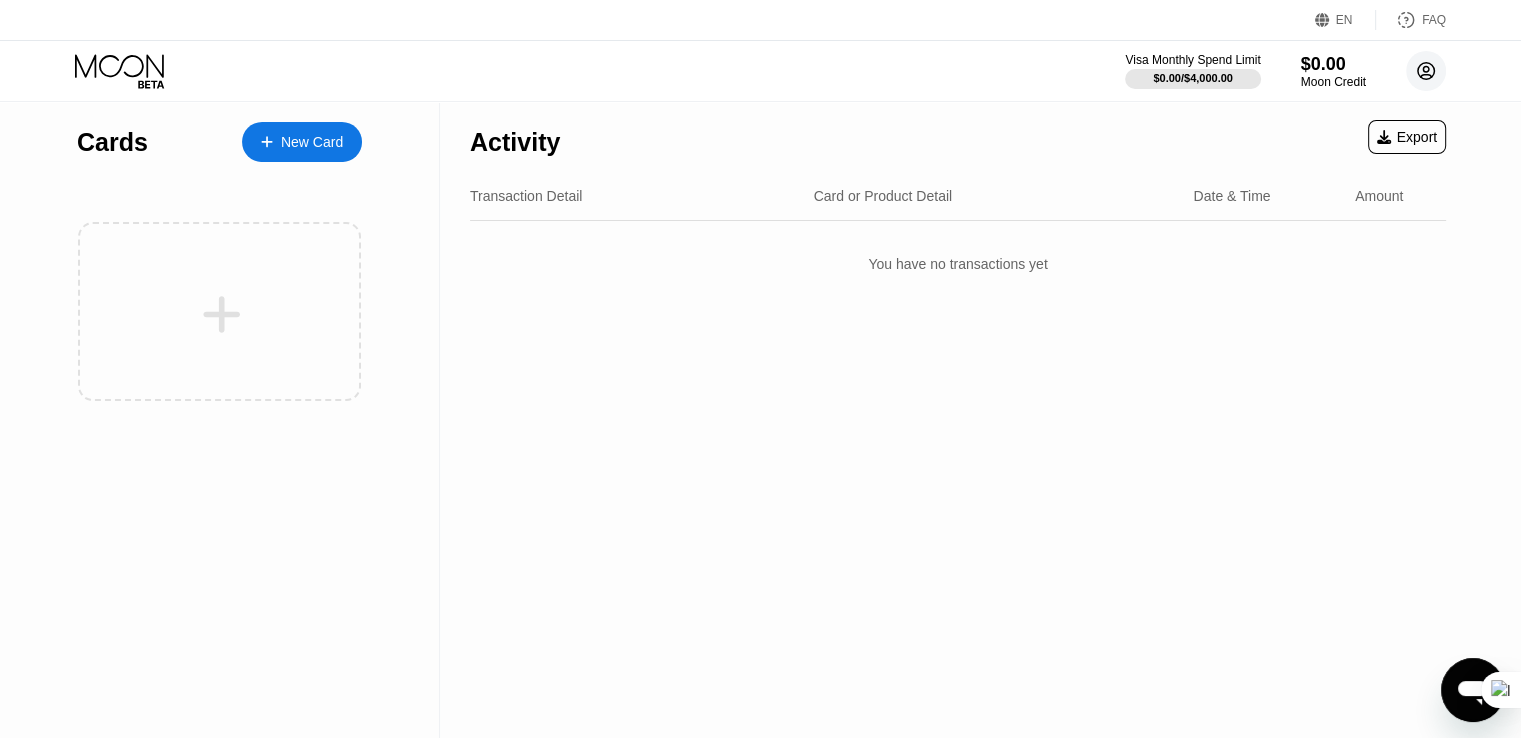 click 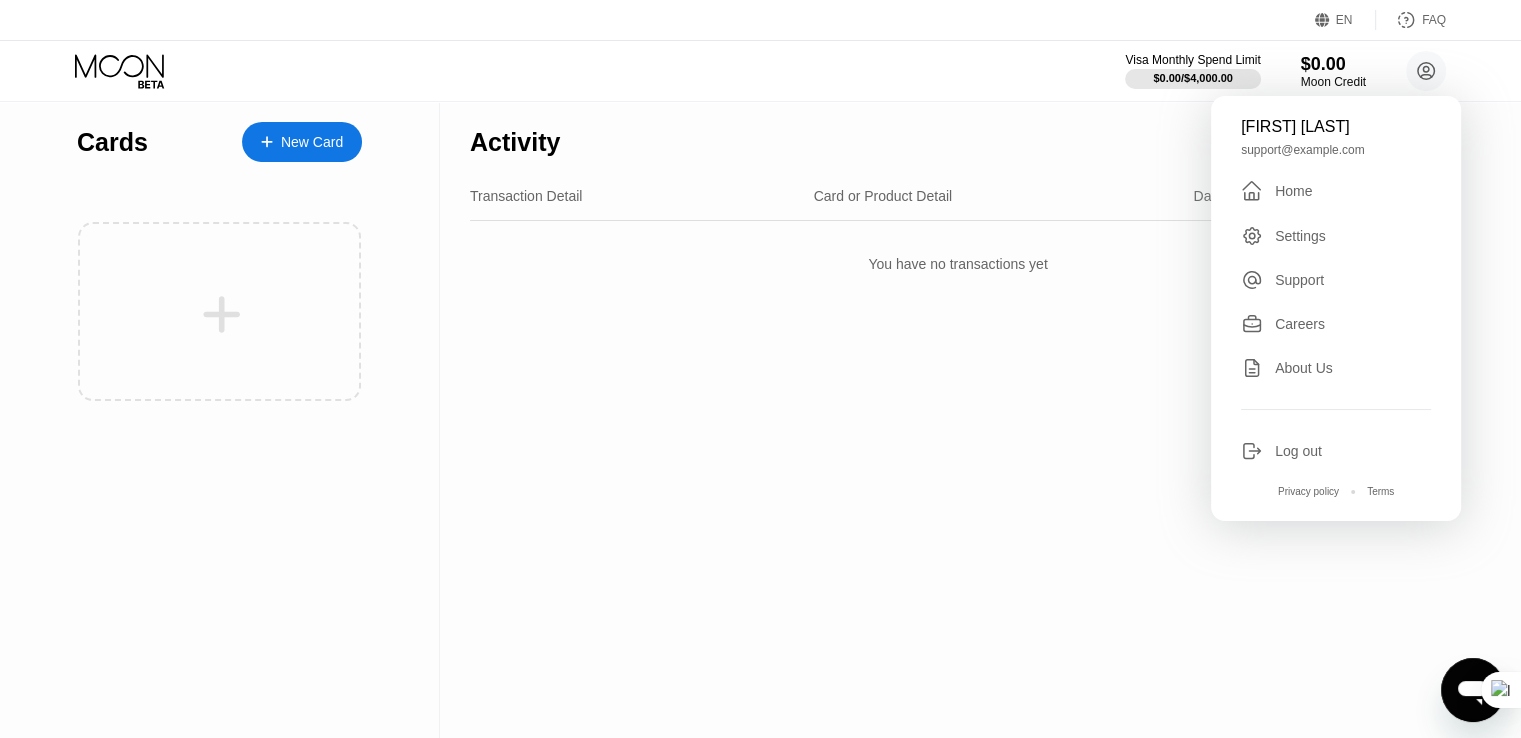 click on "Log out" at bounding box center [1298, 451] 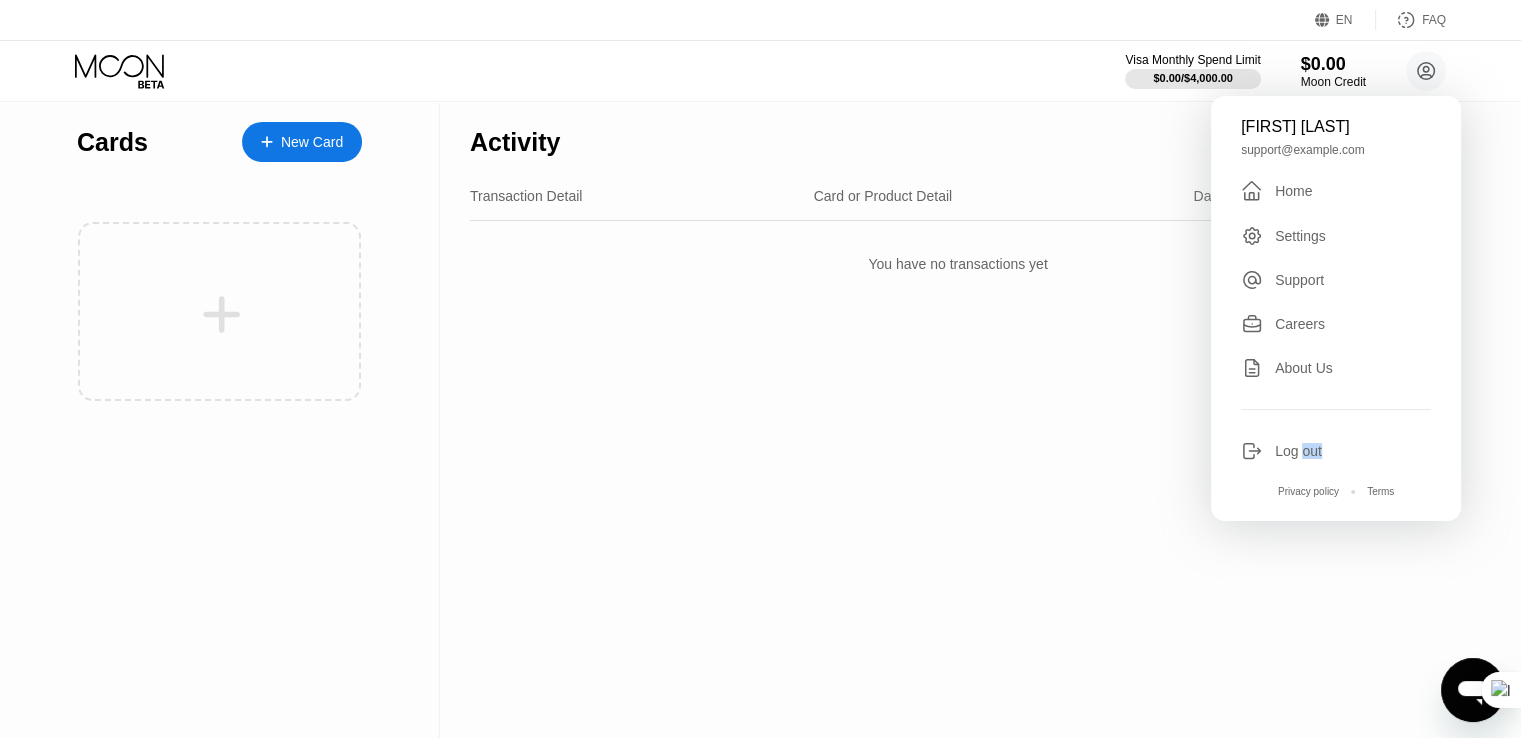 click on "Log out" at bounding box center (1298, 451) 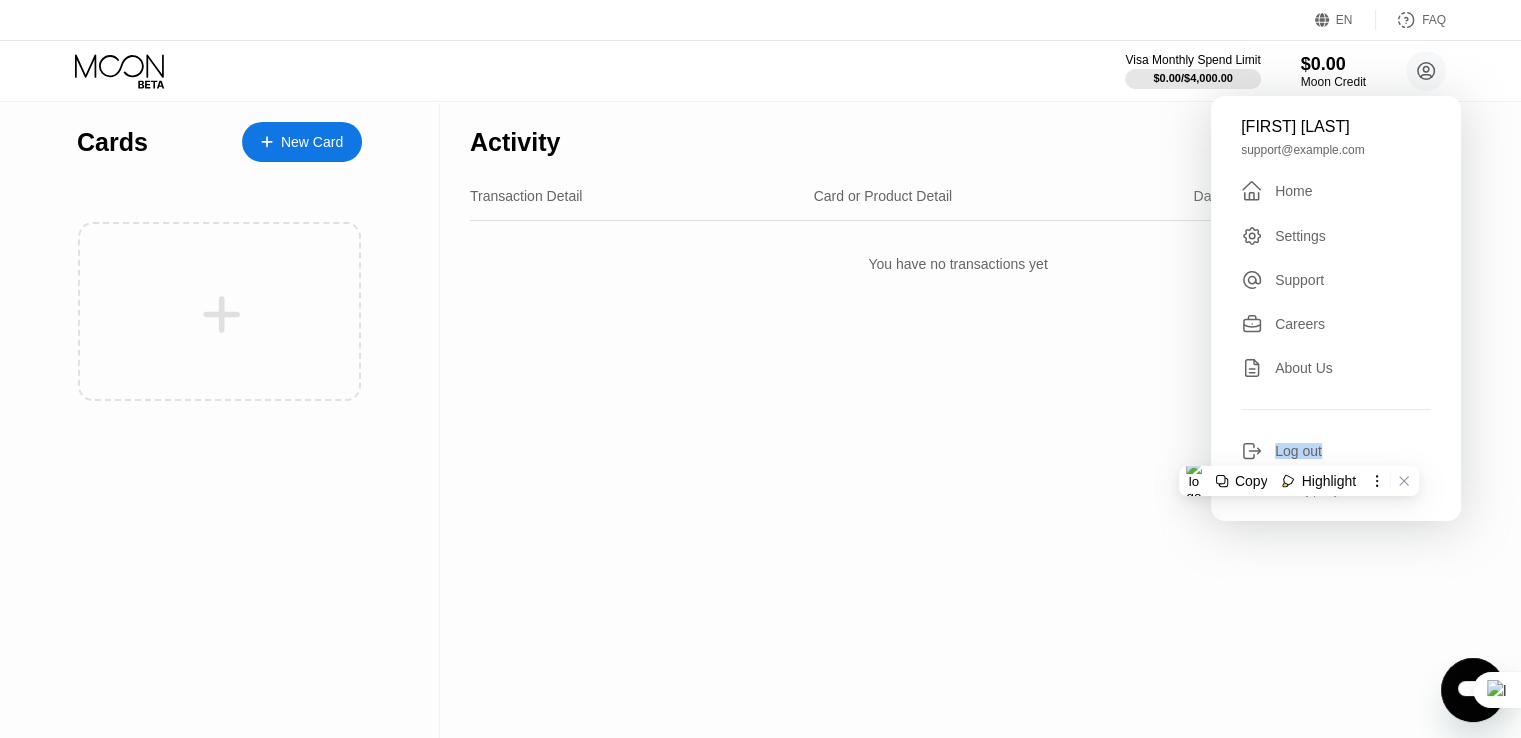 click on "Log out" at bounding box center (1298, 451) 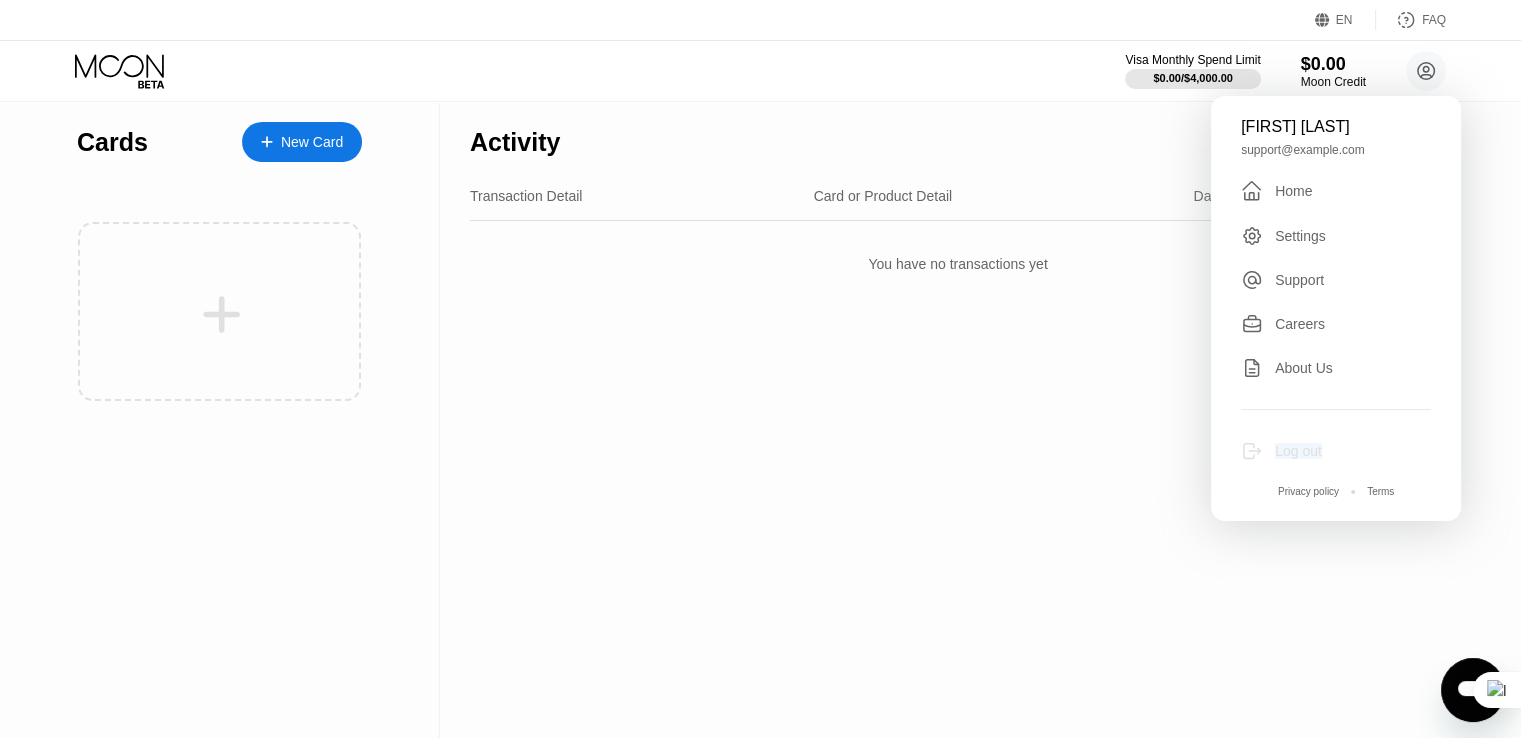 click on "Log out" at bounding box center (1298, 451) 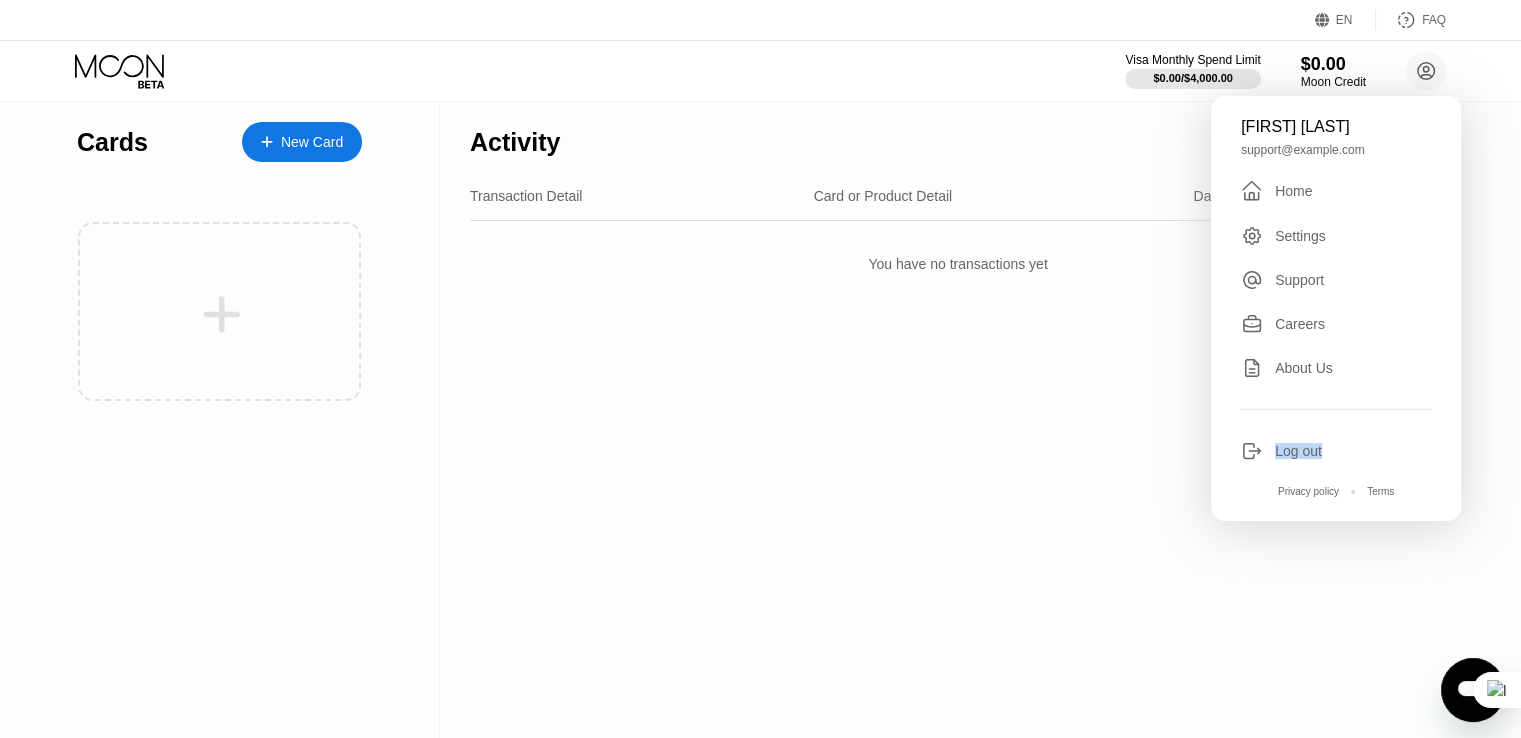 click on "Log out" at bounding box center [1298, 451] 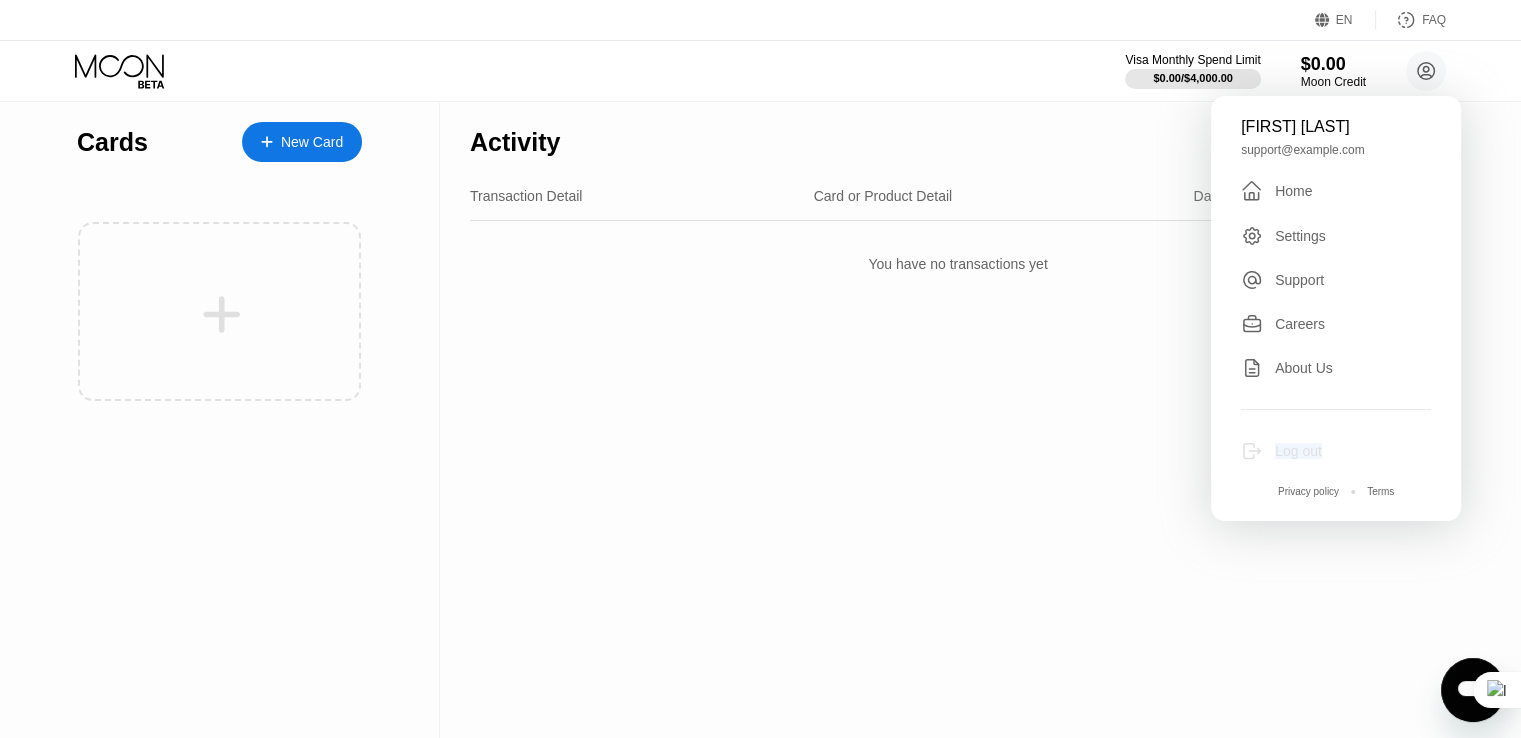 click on "Log out" at bounding box center [1298, 451] 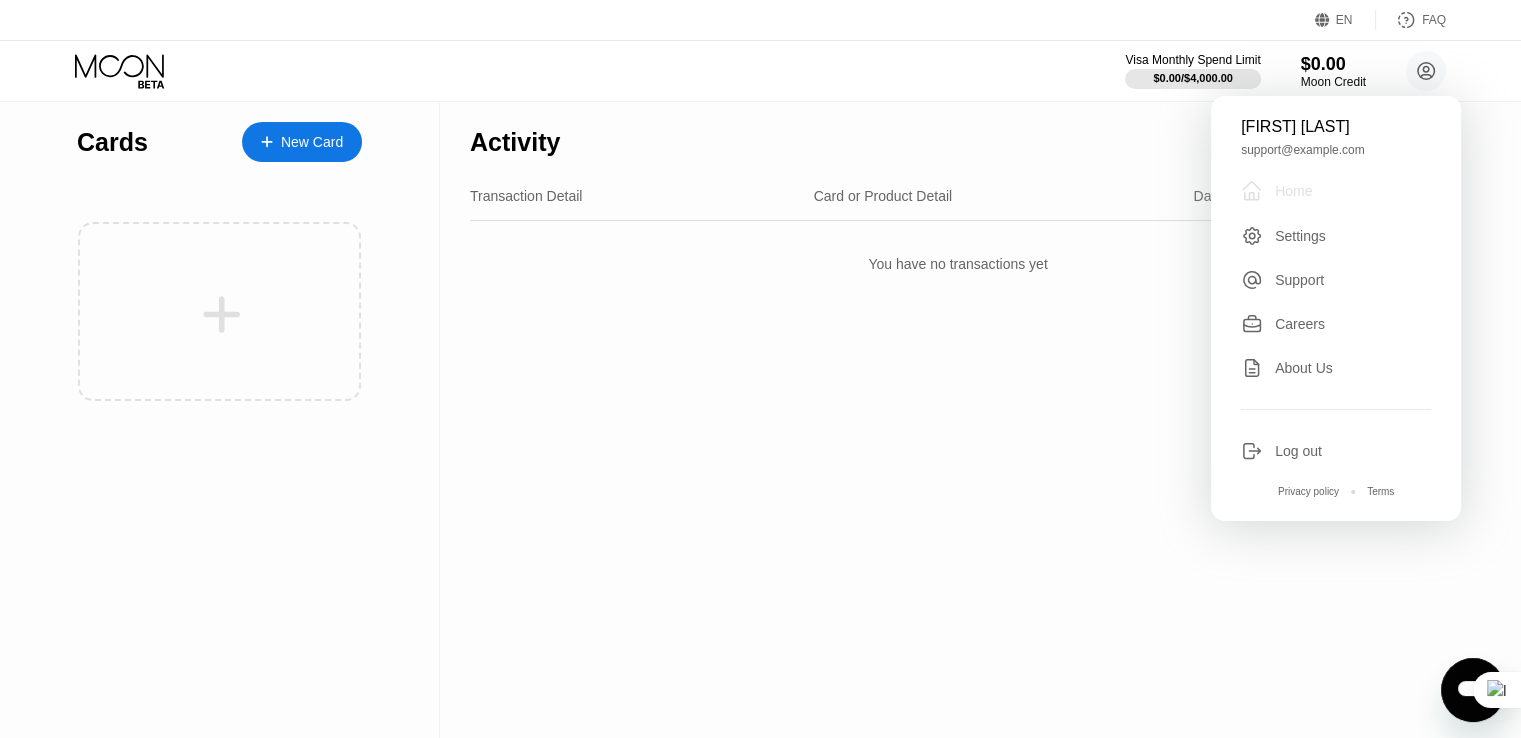 click on "Home" at bounding box center (1293, 191) 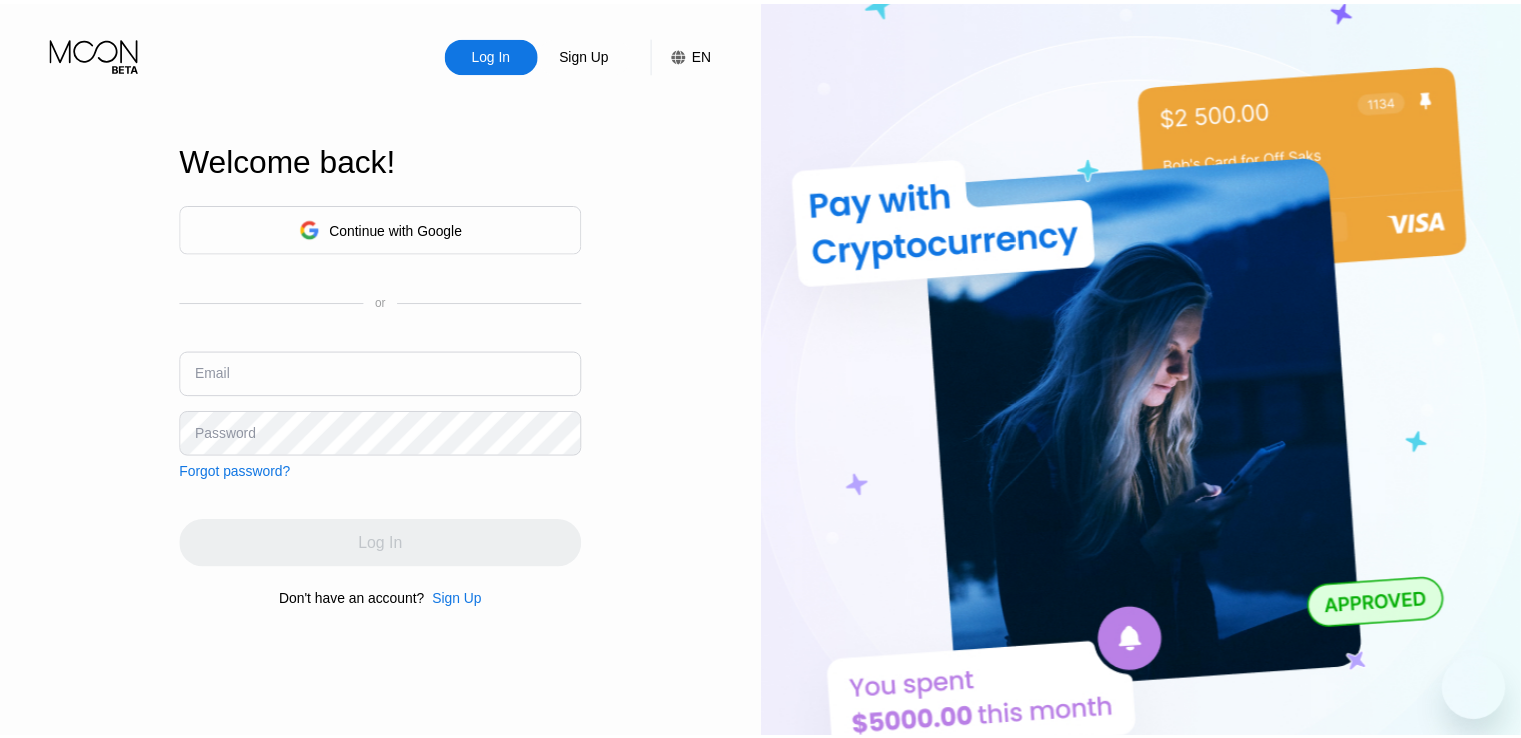scroll, scrollTop: 0, scrollLeft: 0, axis: both 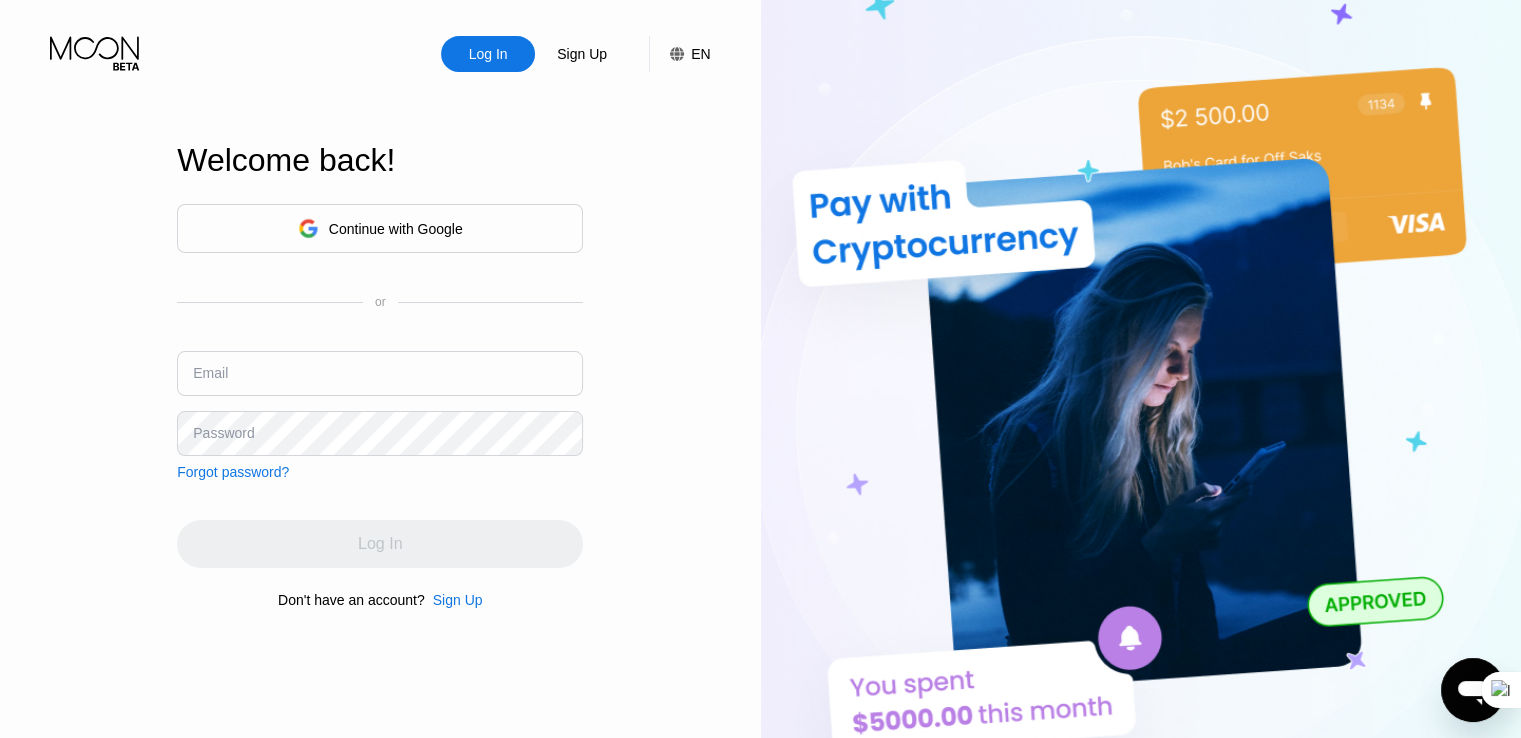 click at bounding box center [380, 373] 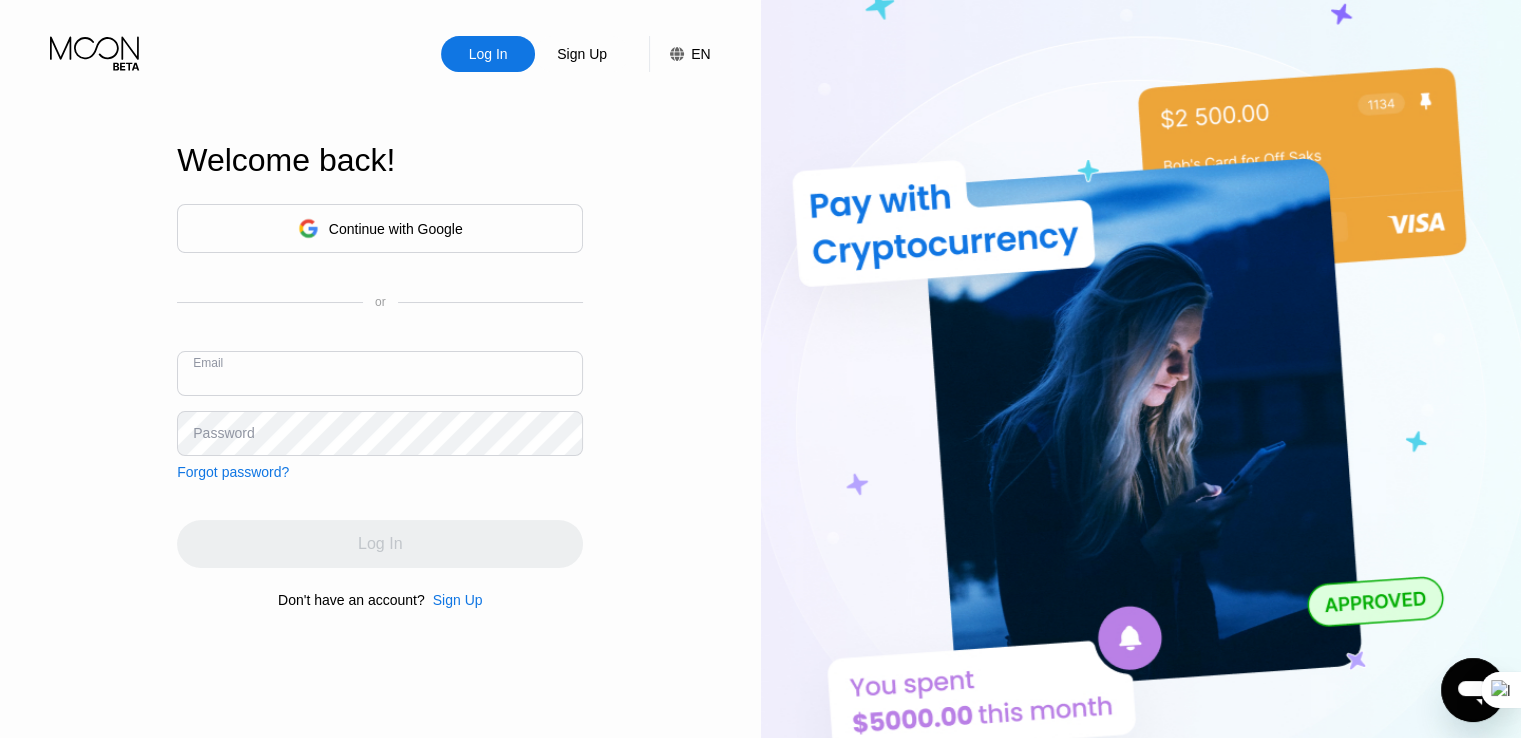 paste on "Chain#[NUMBER]!" 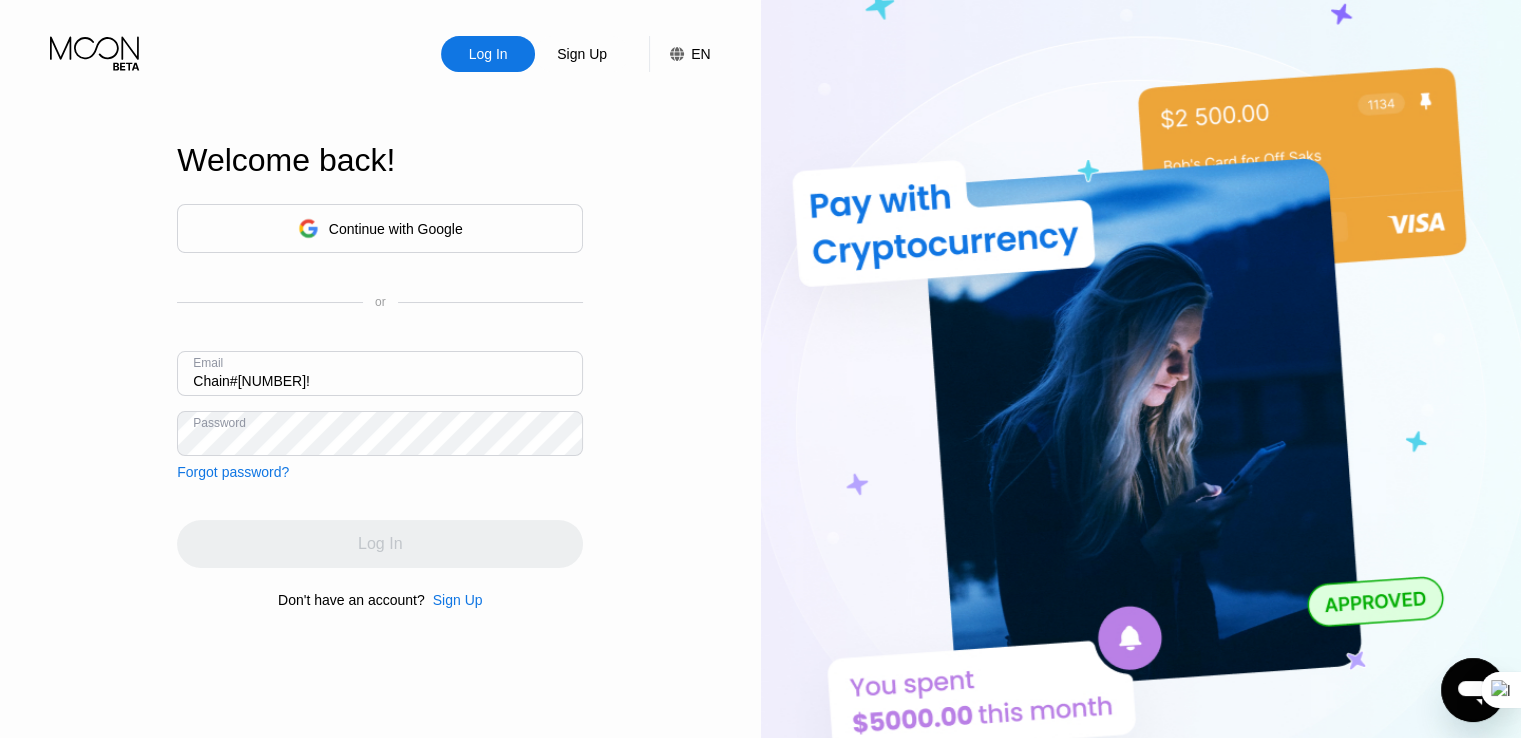 drag, startPoint x: 253, startPoint y: 377, endPoint x: 96, endPoint y: 368, distance: 157.25775 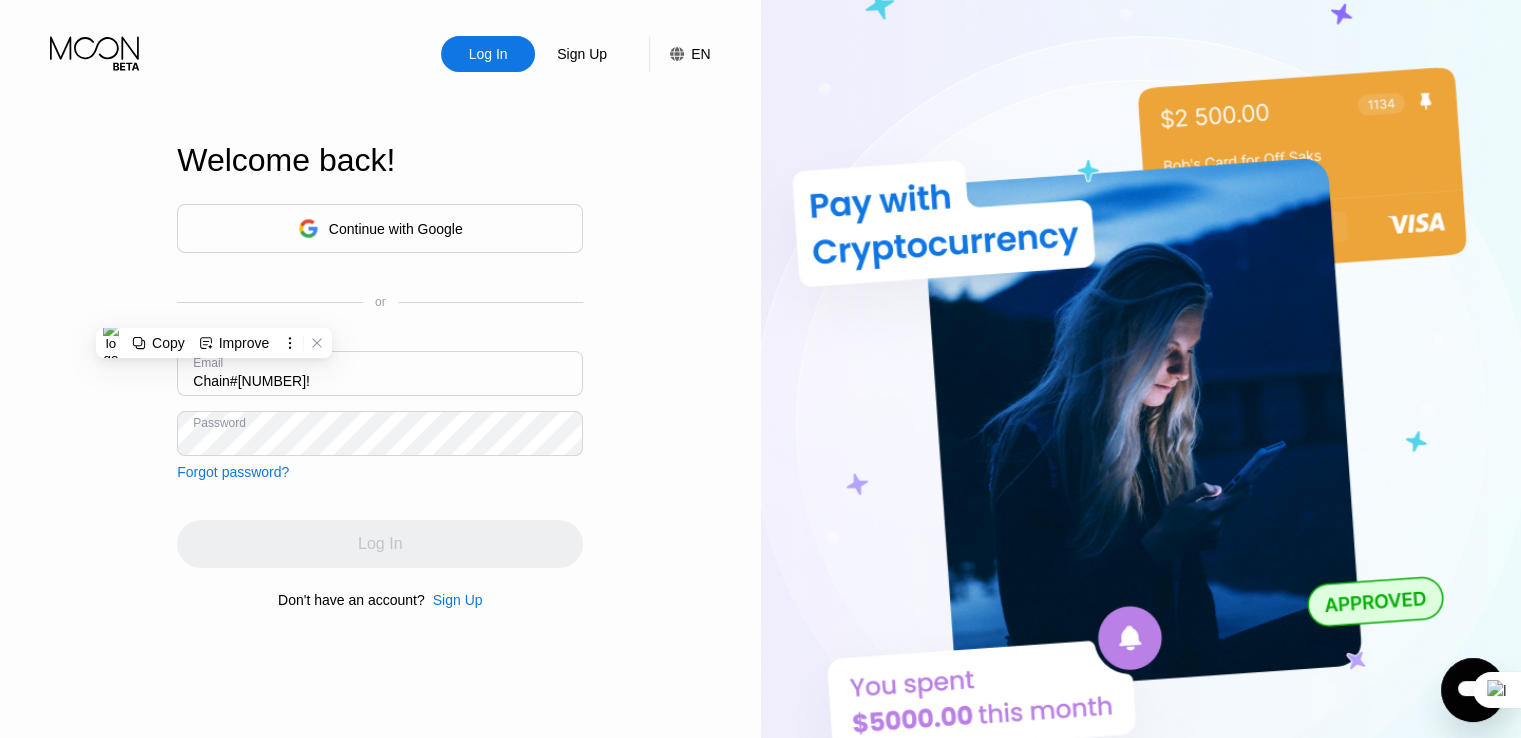 paste on "[EMAIL]" 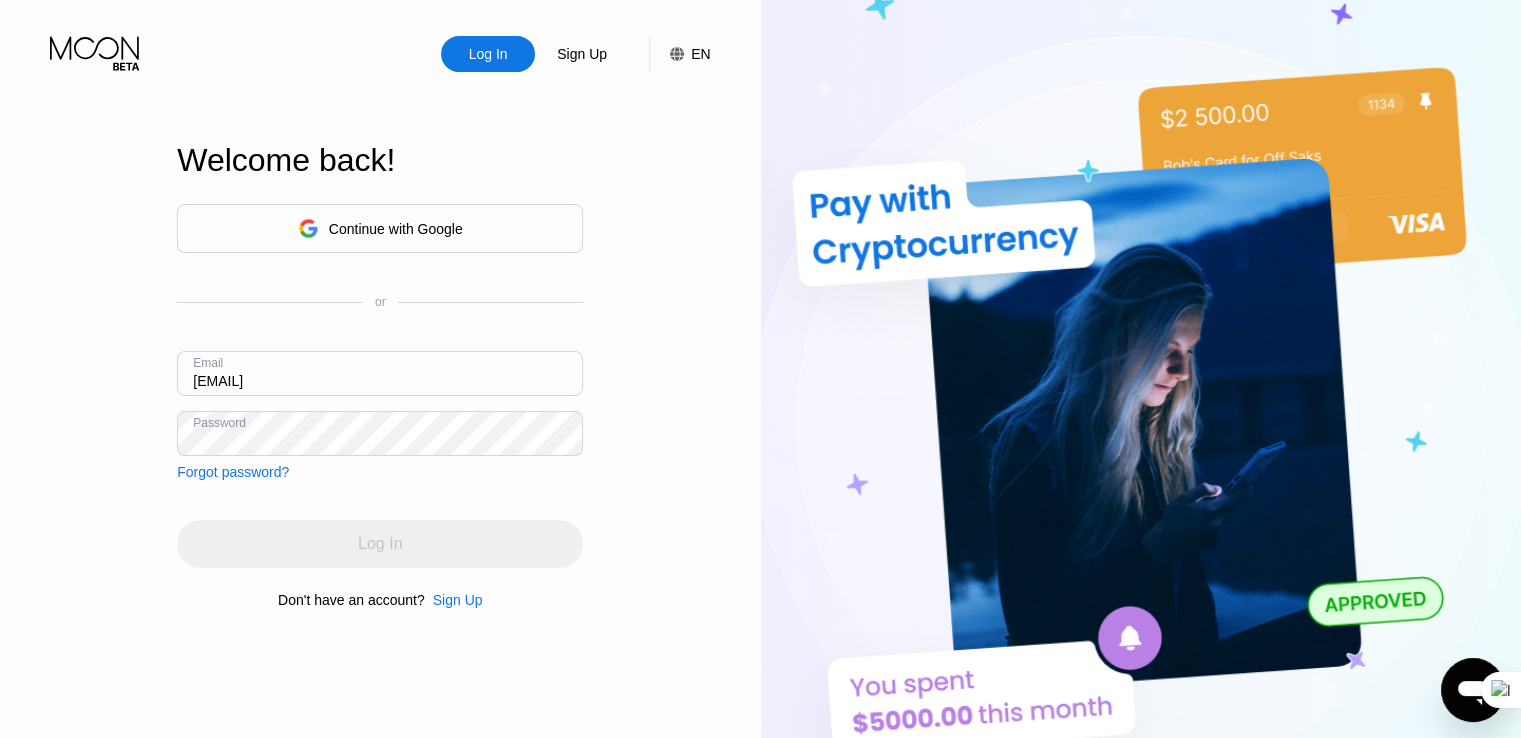 type on "[EMAIL]" 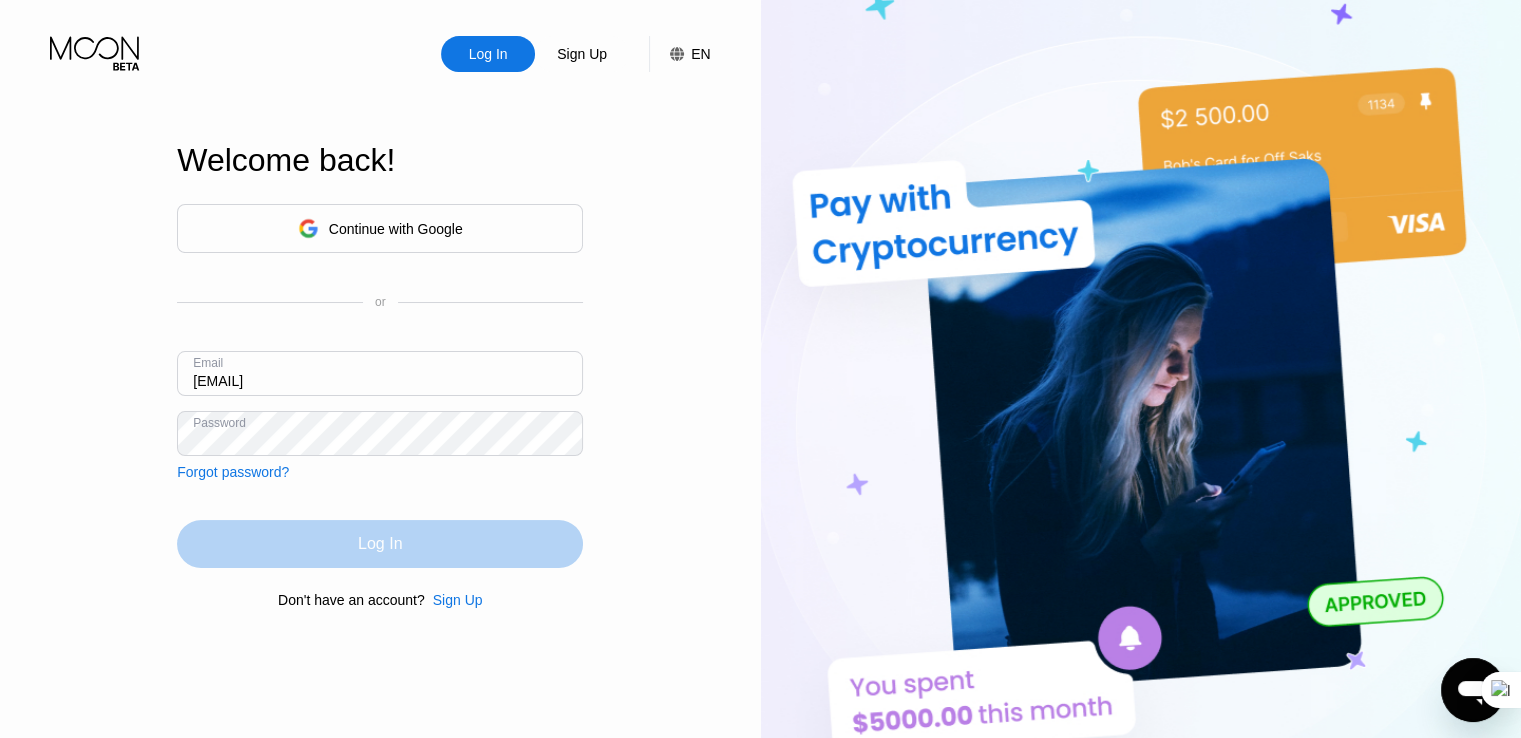 click on "Log In" at bounding box center [380, 544] 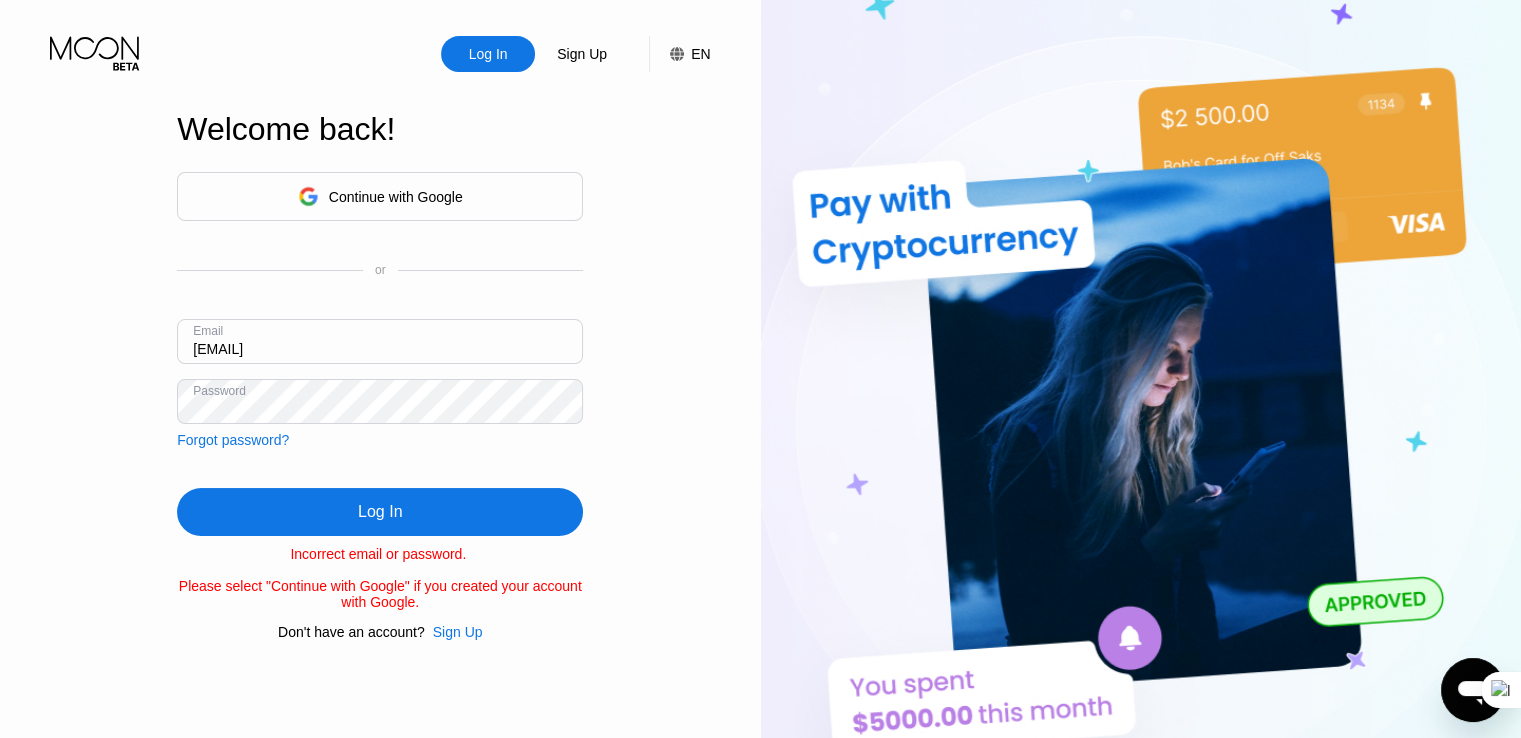 click on "Log In" at bounding box center (380, 512) 